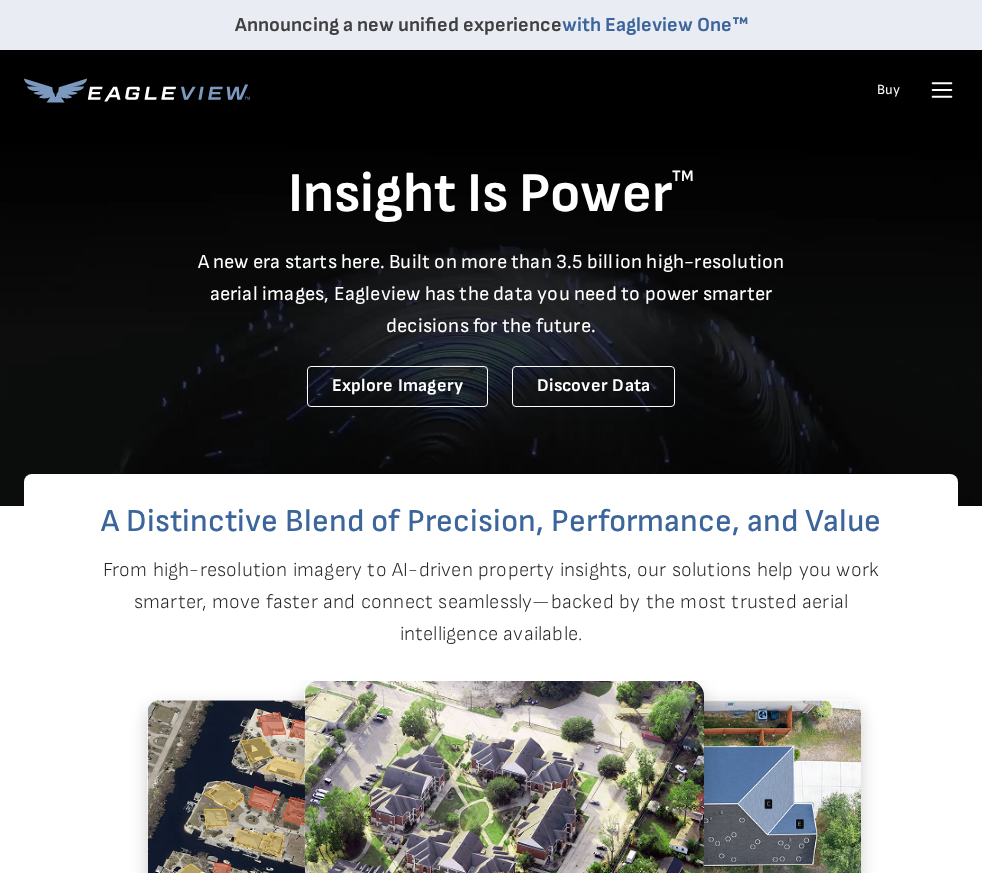 scroll, scrollTop: 0, scrollLeft: 0, axis: both 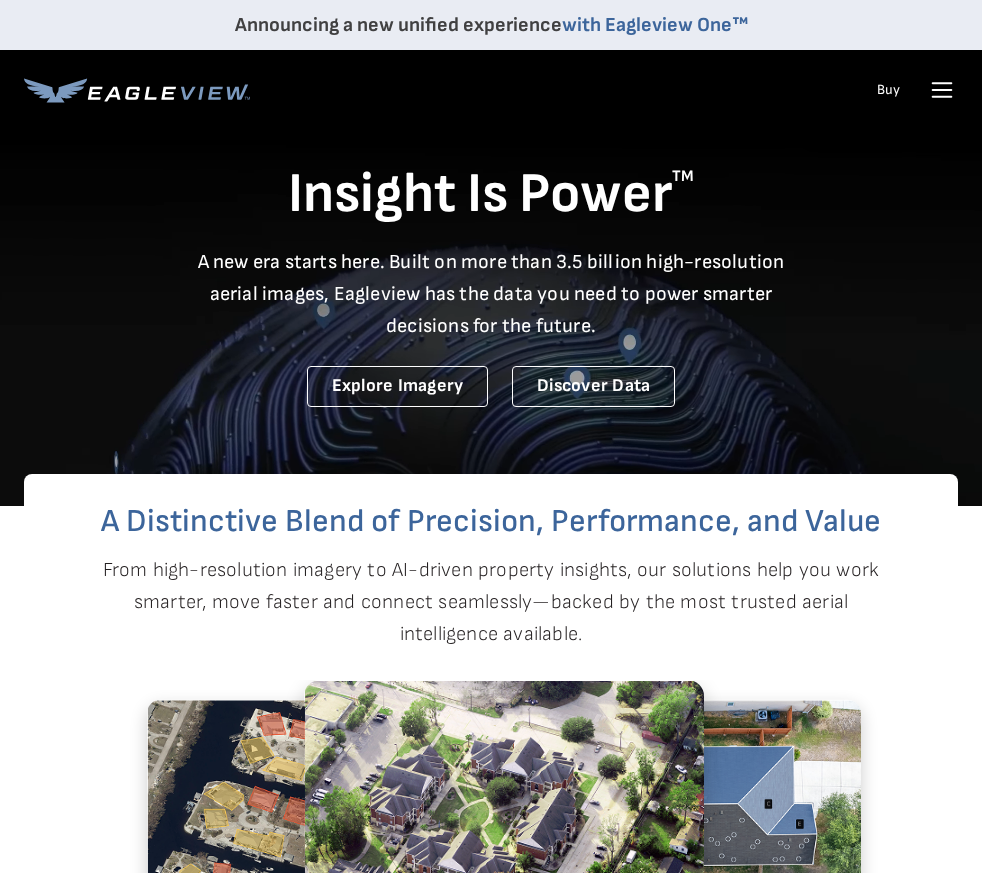 click on "Announcing a new unified experience  with Eagleview One™
Products
Solutions
Developer
Resources
Search
Talk To Us" at bounding box center (491, 65) 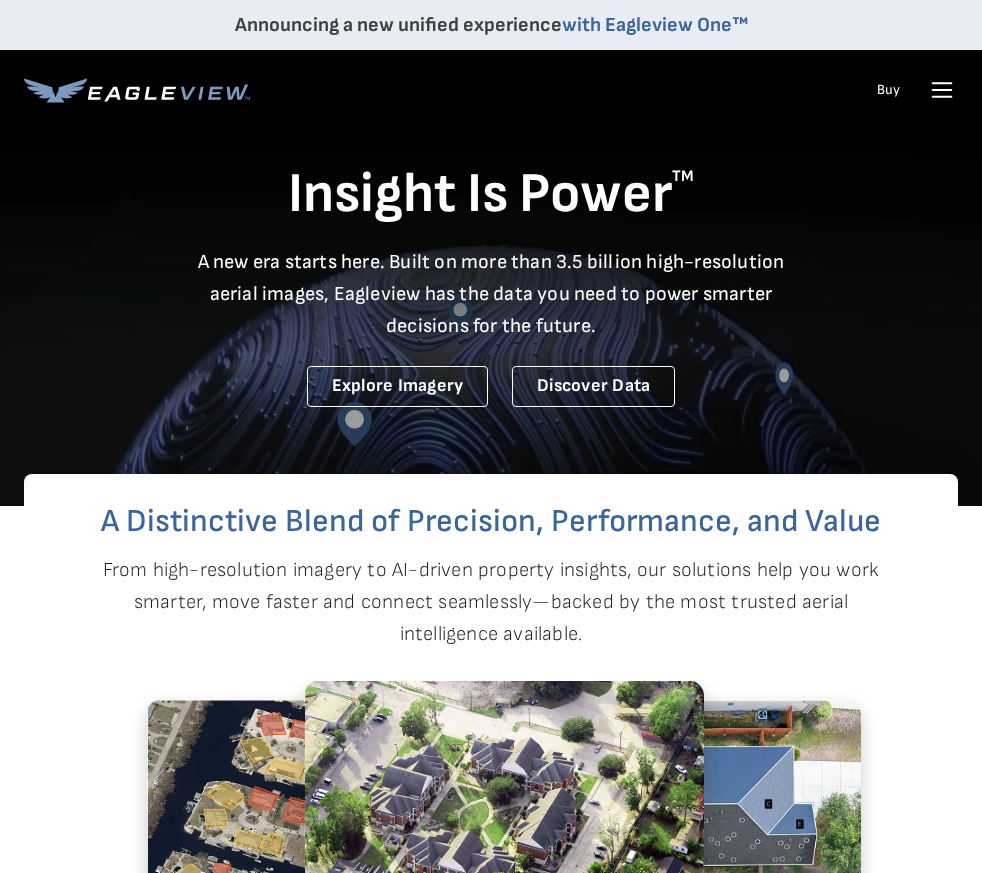 click 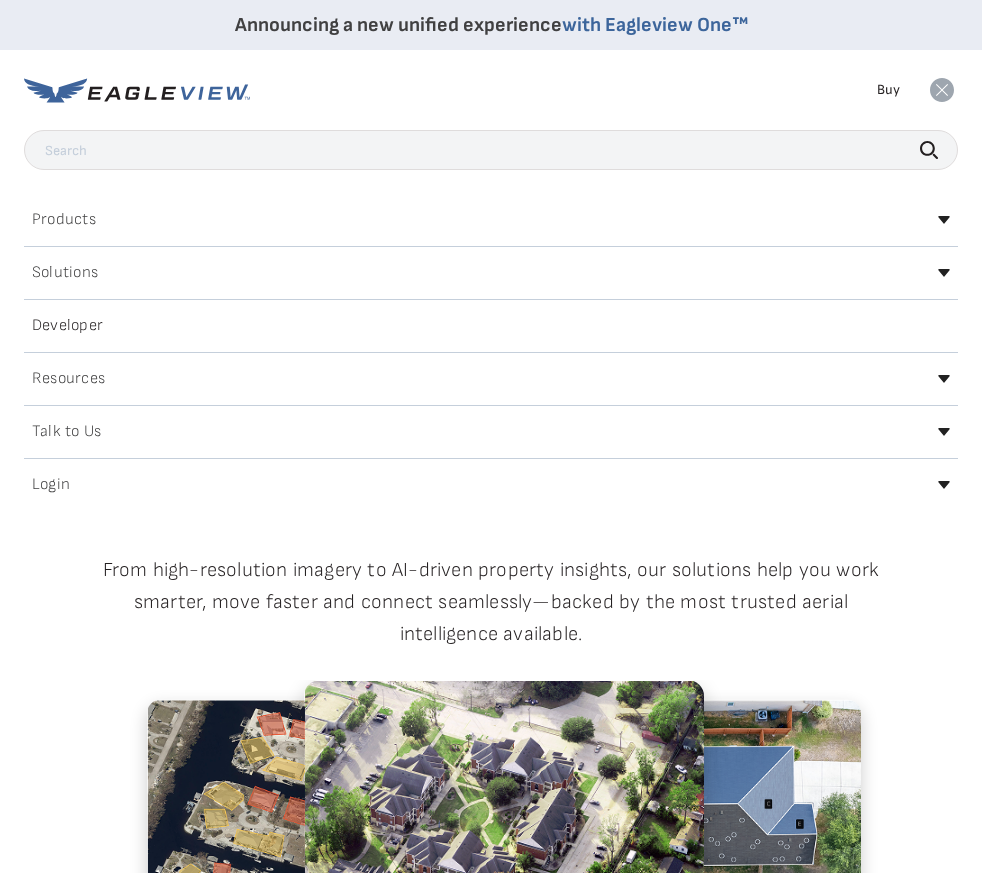 click on "Login" at bounding box center [491, 485] 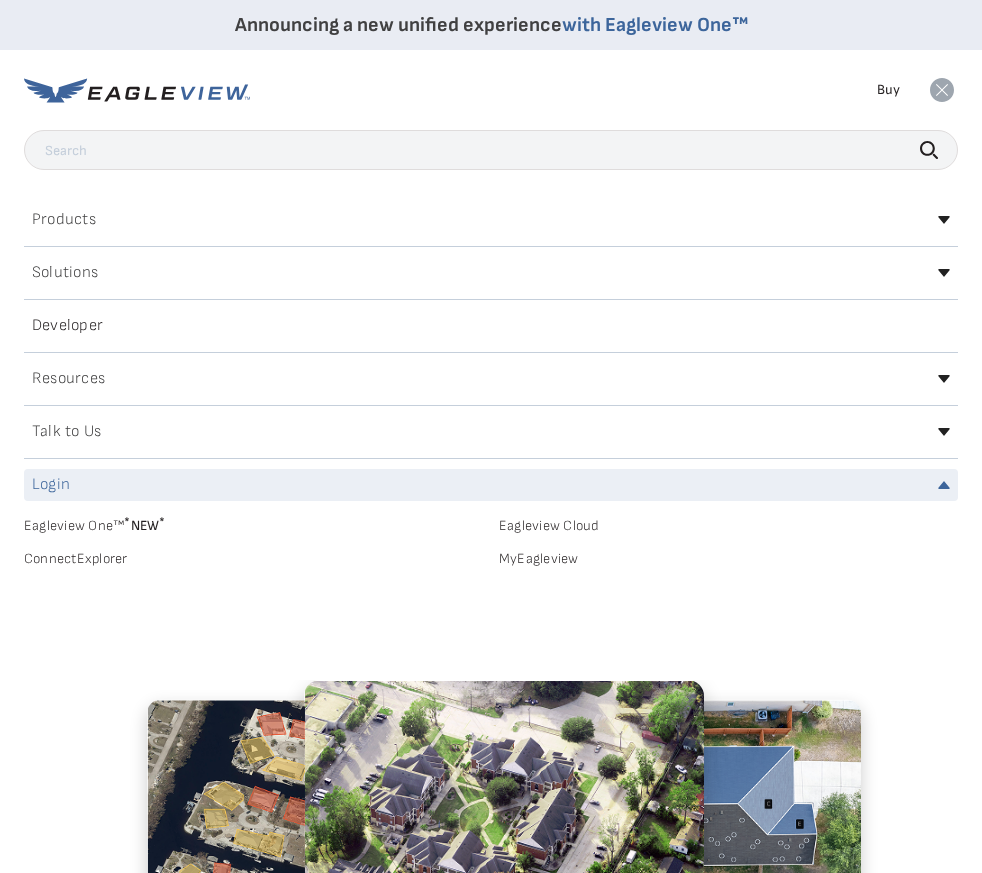 click on "MyEagleview" at bounding box center [728, 559] 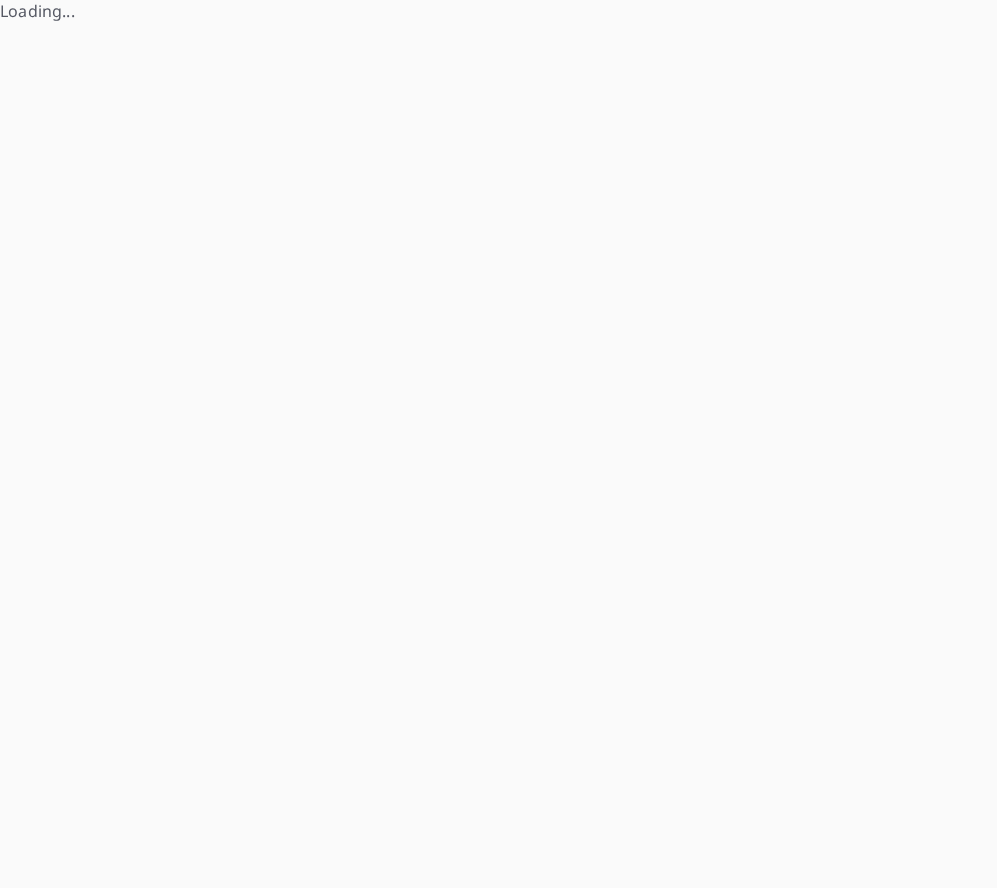 scroll, scrollTop: 0, scrollLeft: 0, axis: both 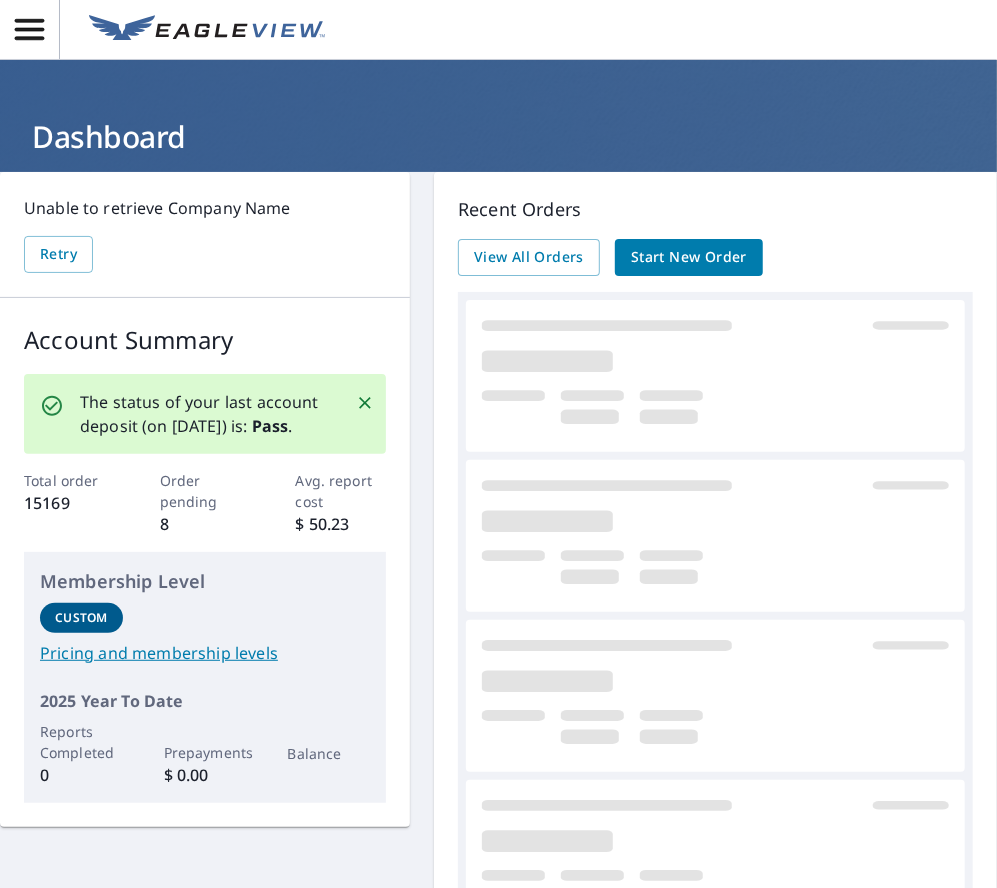 click on "Start New Order" at bounding box center [689, 257] 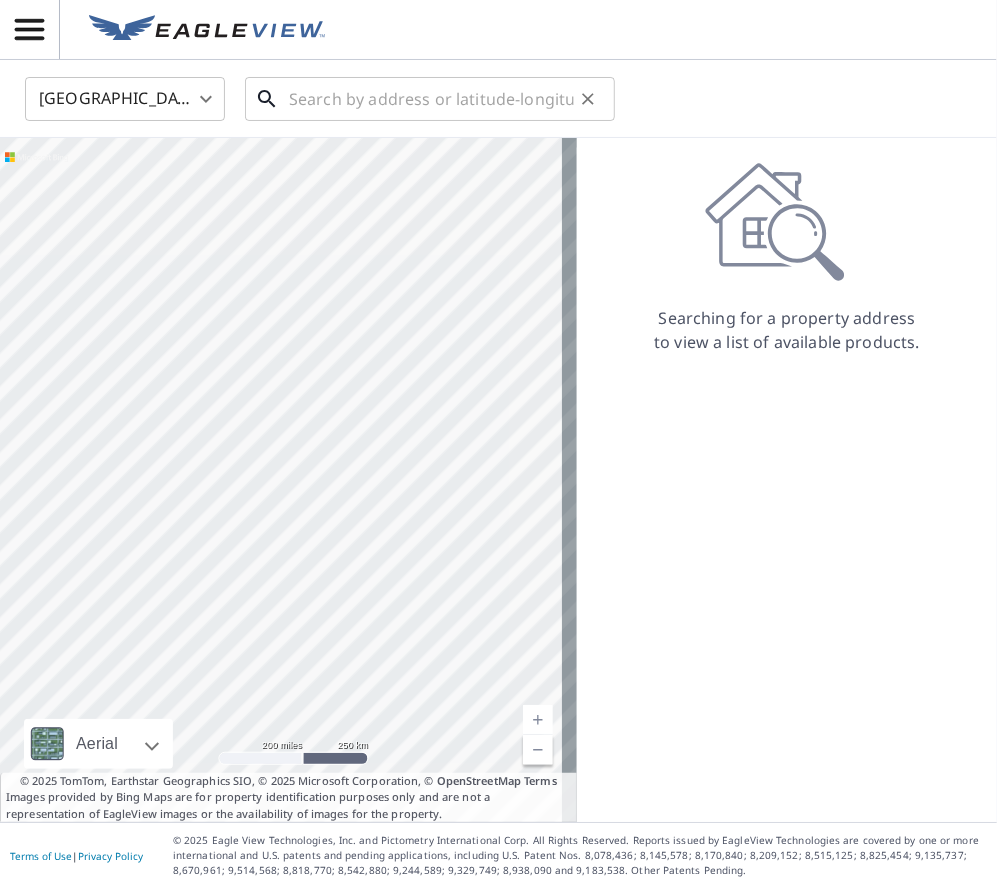 click at bounding box center (431, 99) 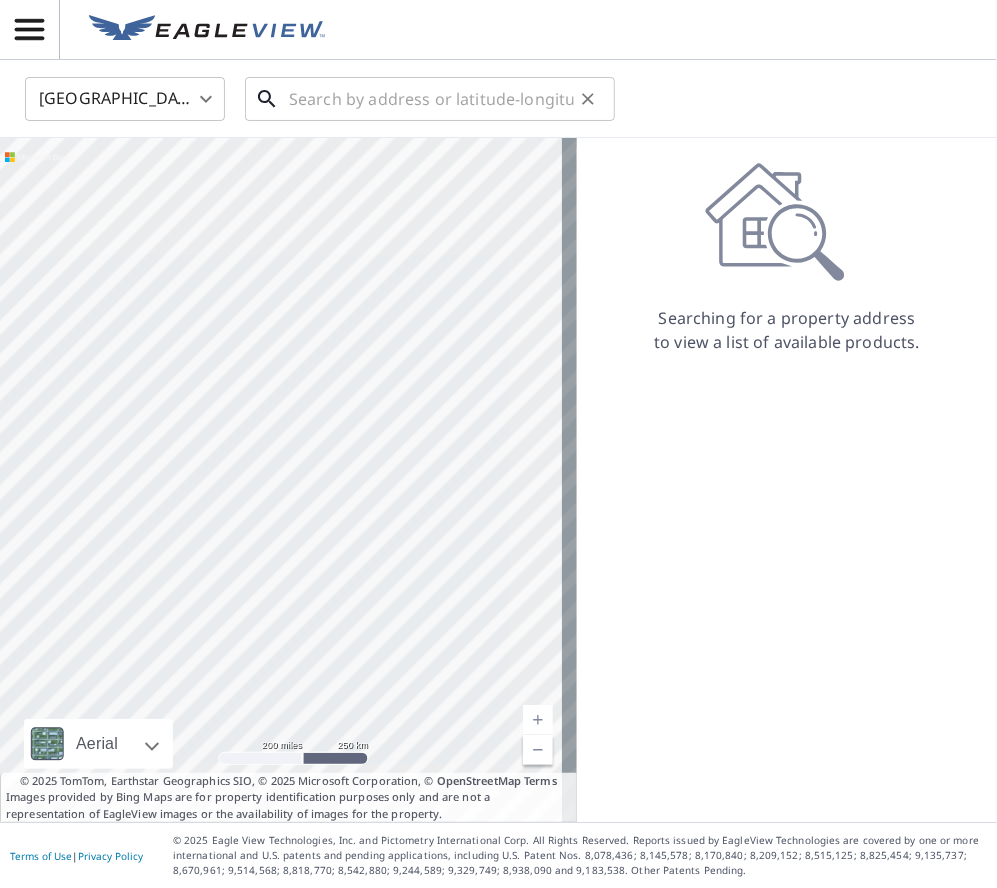click at bounding box center (431, 99) 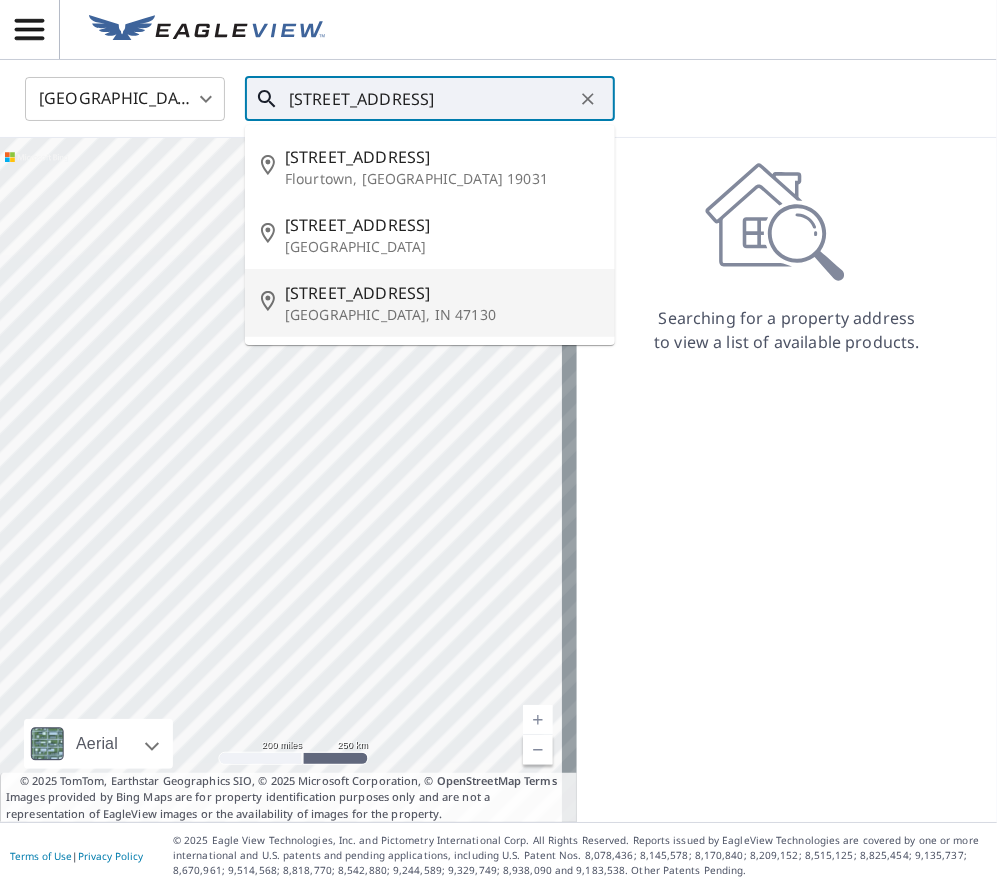 click on "412 Hemlock Rd" at bounding box center (442, 293) 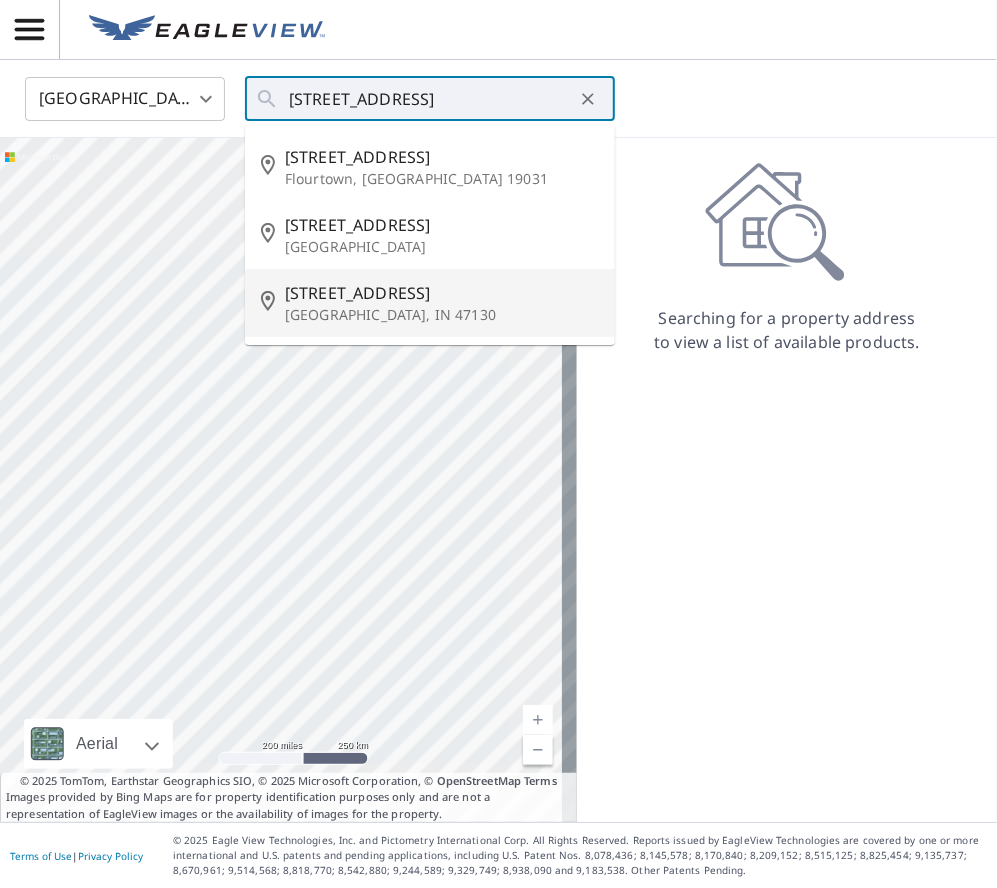type on "412 Hemlock Rd Jeffersonville, IN 47130" 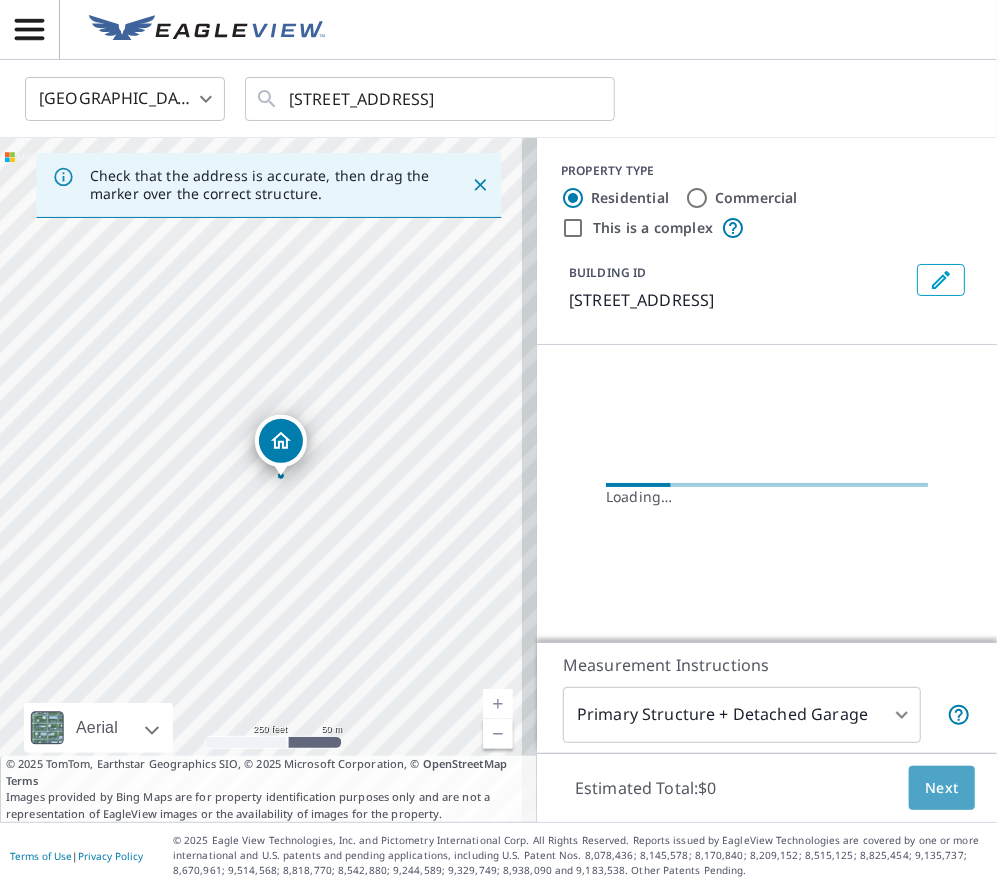 click on "Next" at bounding box center [942, 788] 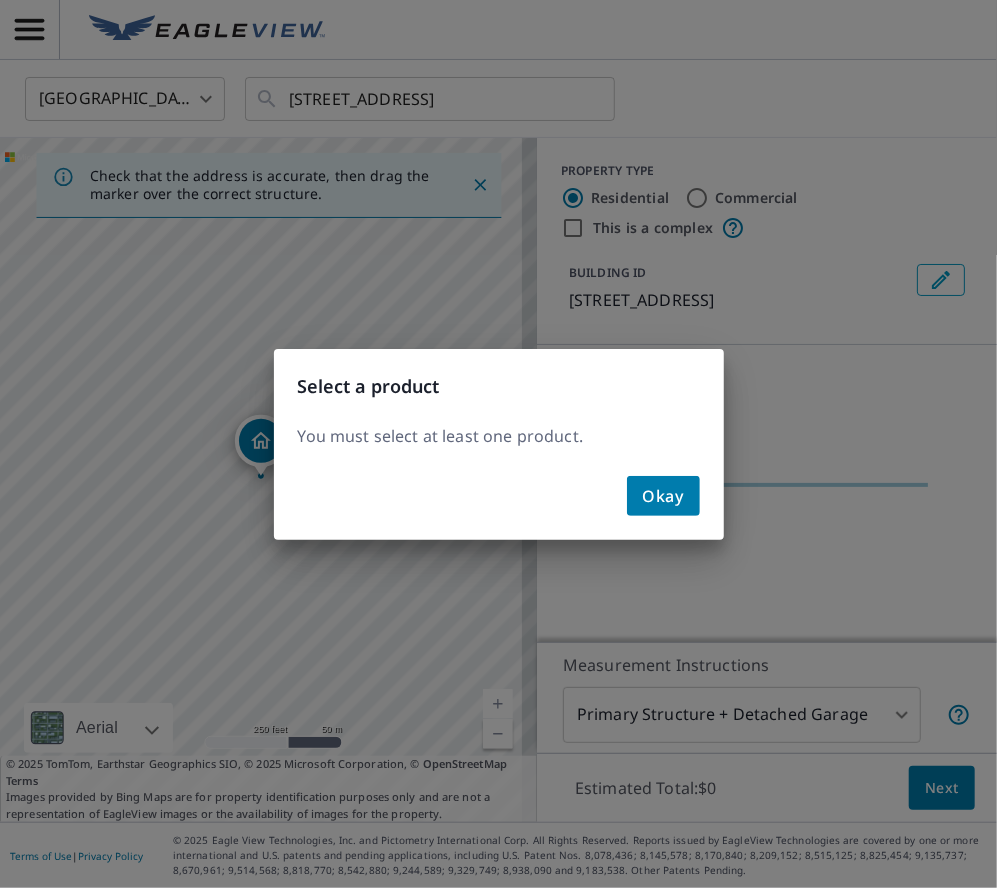 click on "Okay" at bounding box center (663, 496) 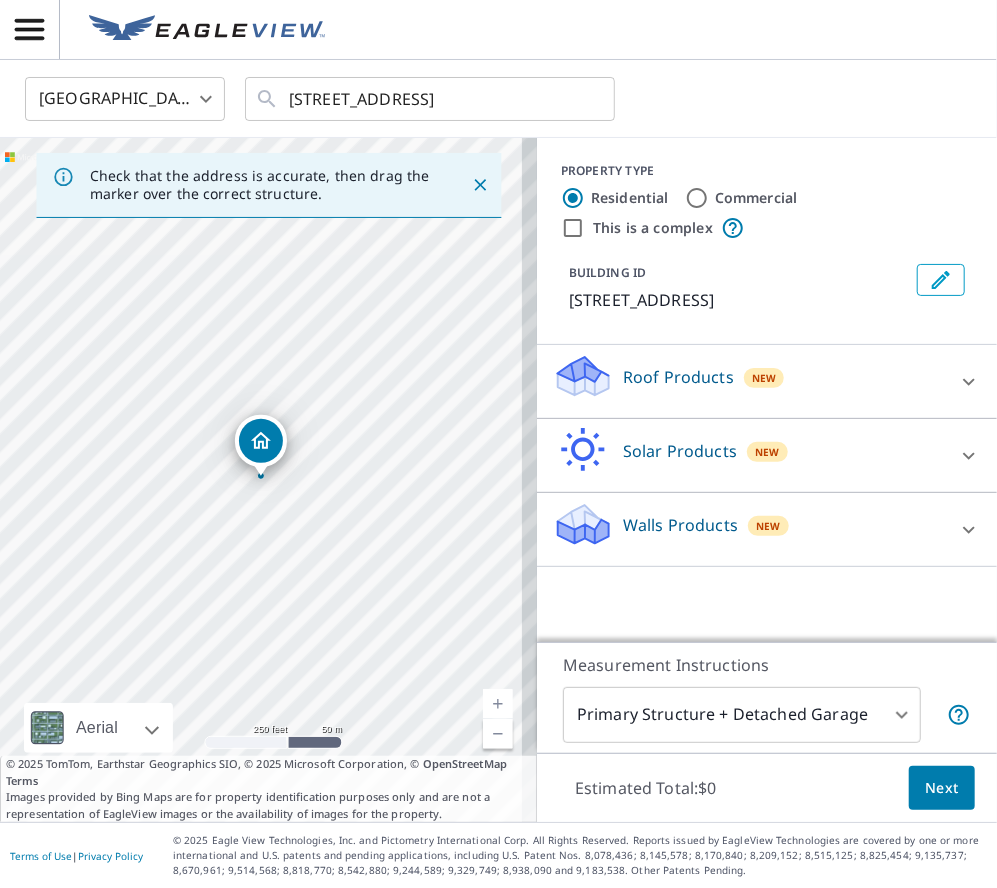 click at bounding box center (498, 704) 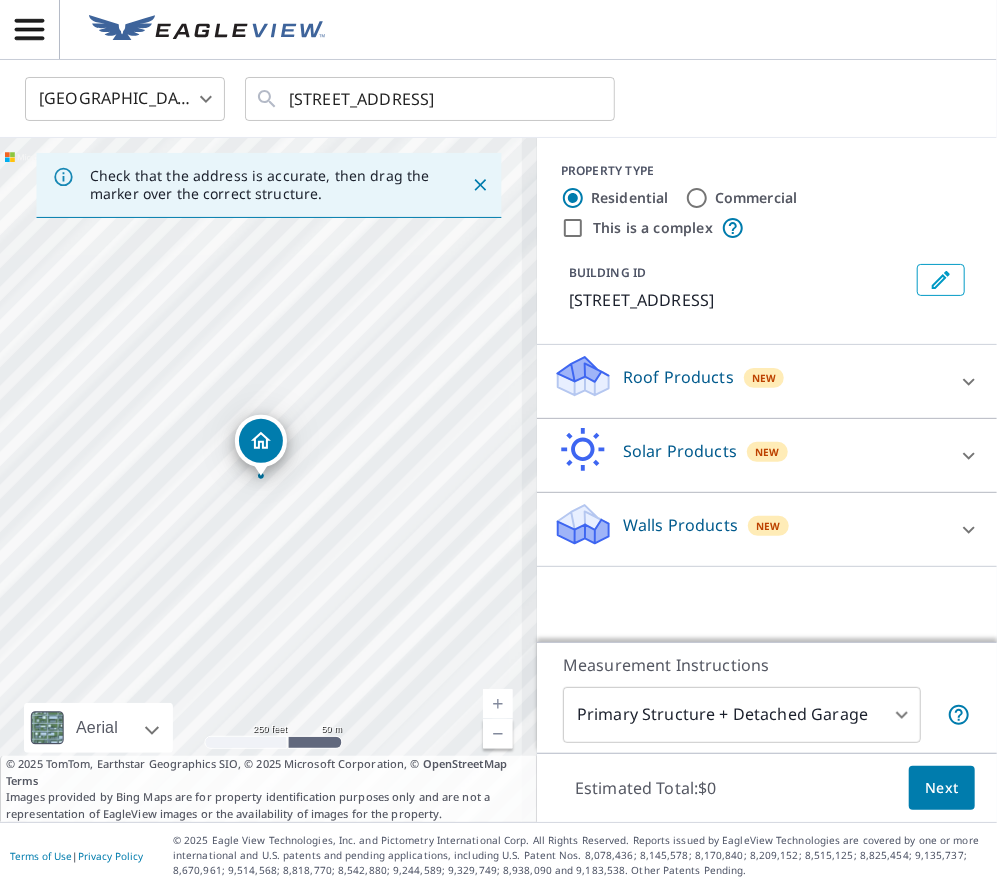 click at bounding box center (498, 704) 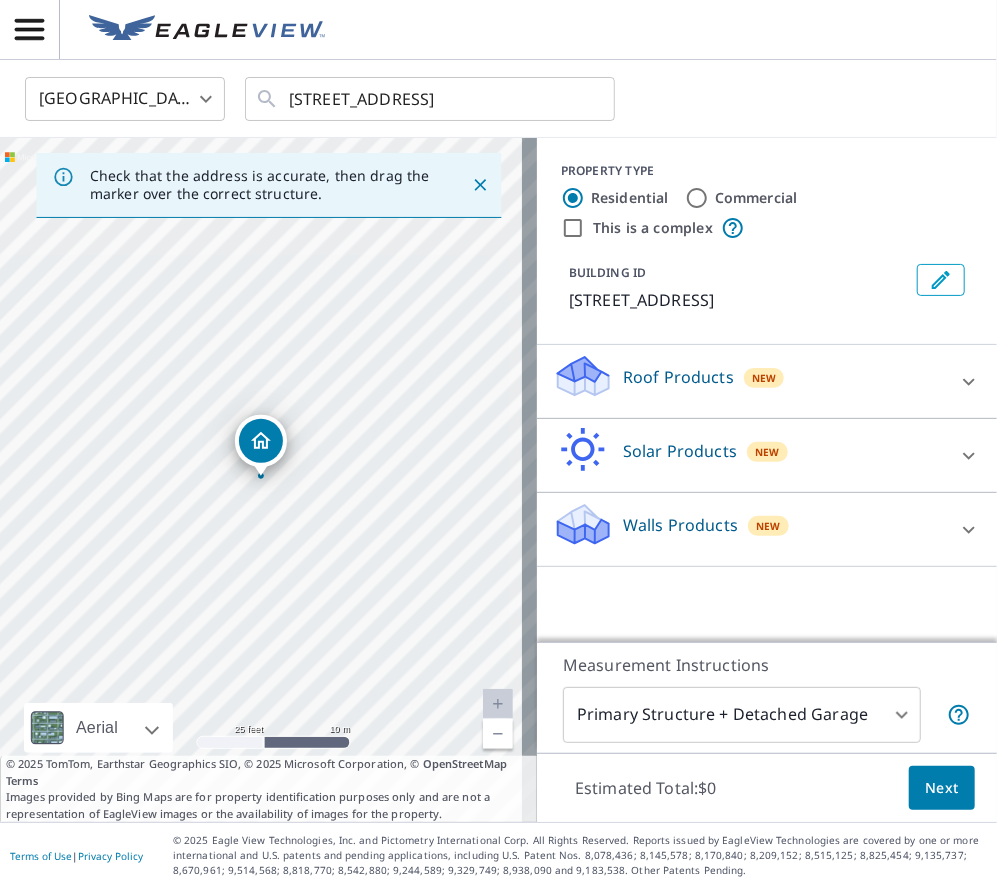 click on "Roof Products New" at bounding box center [749, 381] 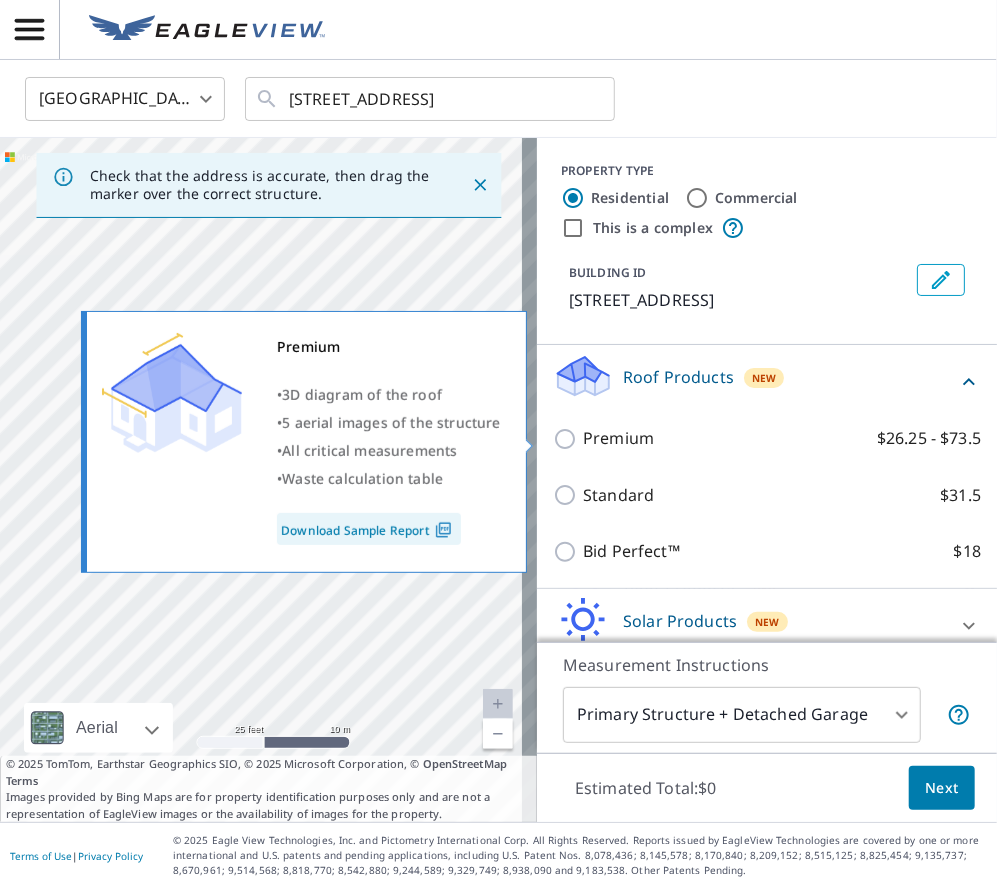 click on "Premium" at bounding box center (618, 438) 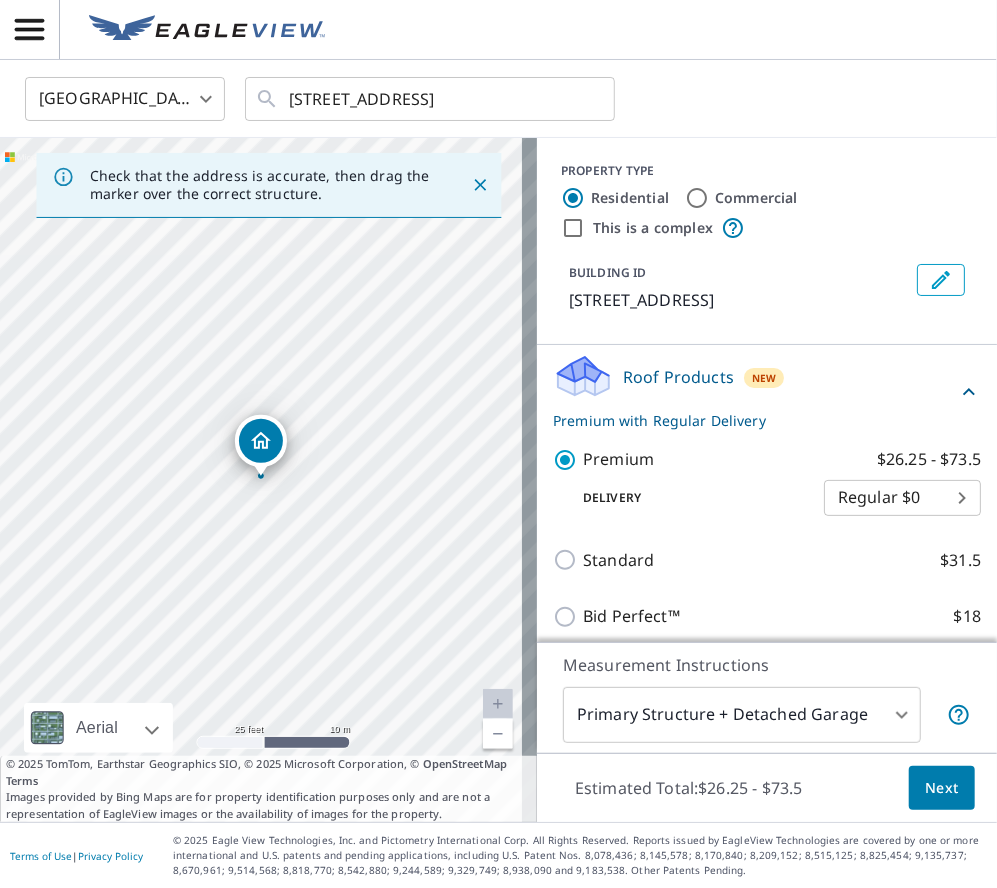 click on "Next" at bounding box center (942, 788) 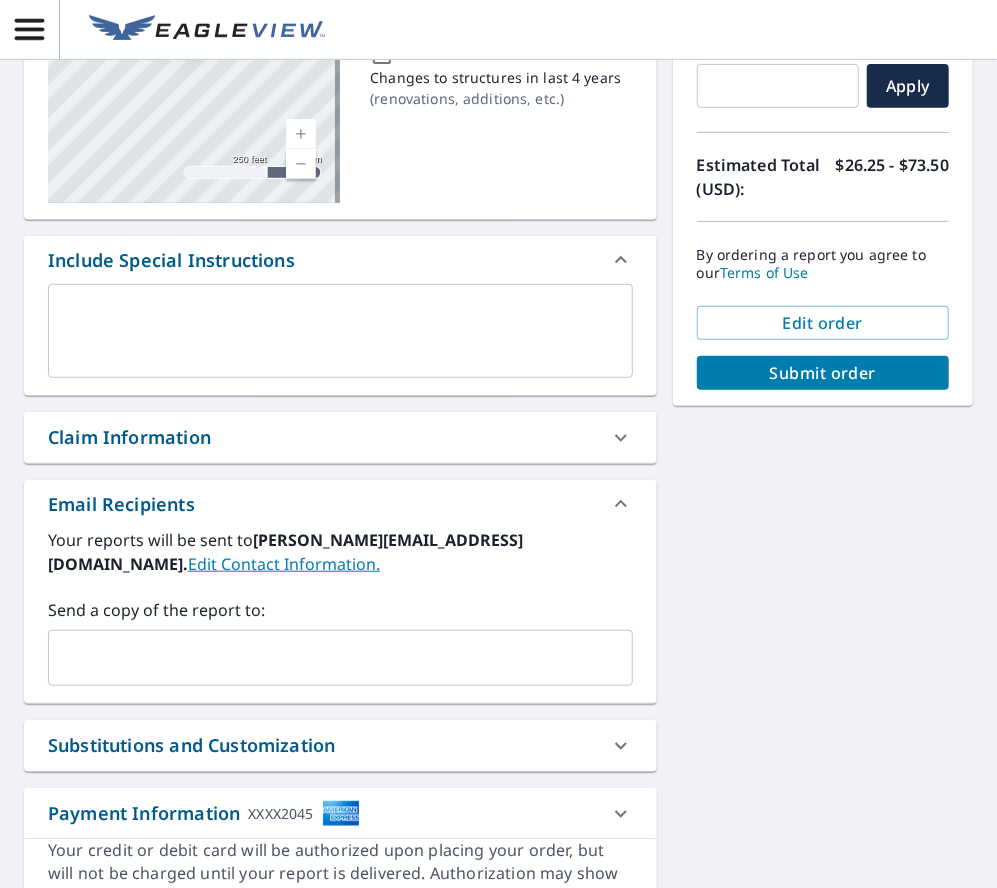 scroll, scrollTop: 310, scrollLeft: 0, axis: vertical 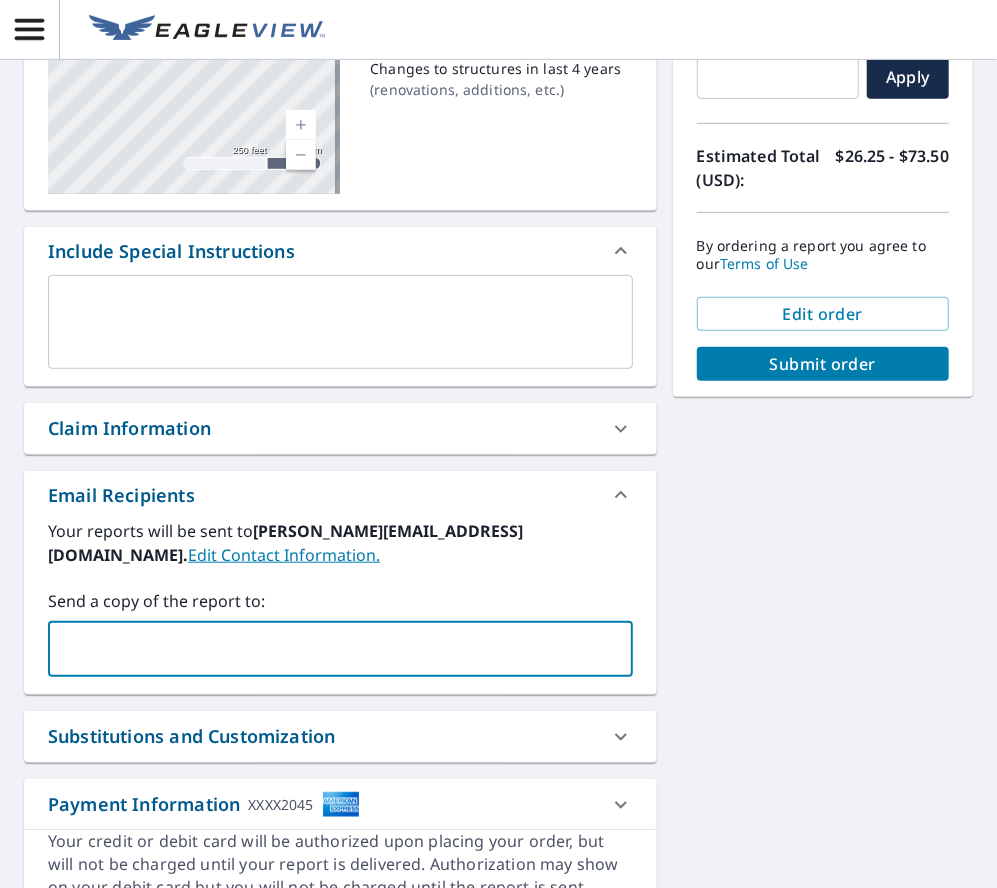 click at bounding box center (325, 649) 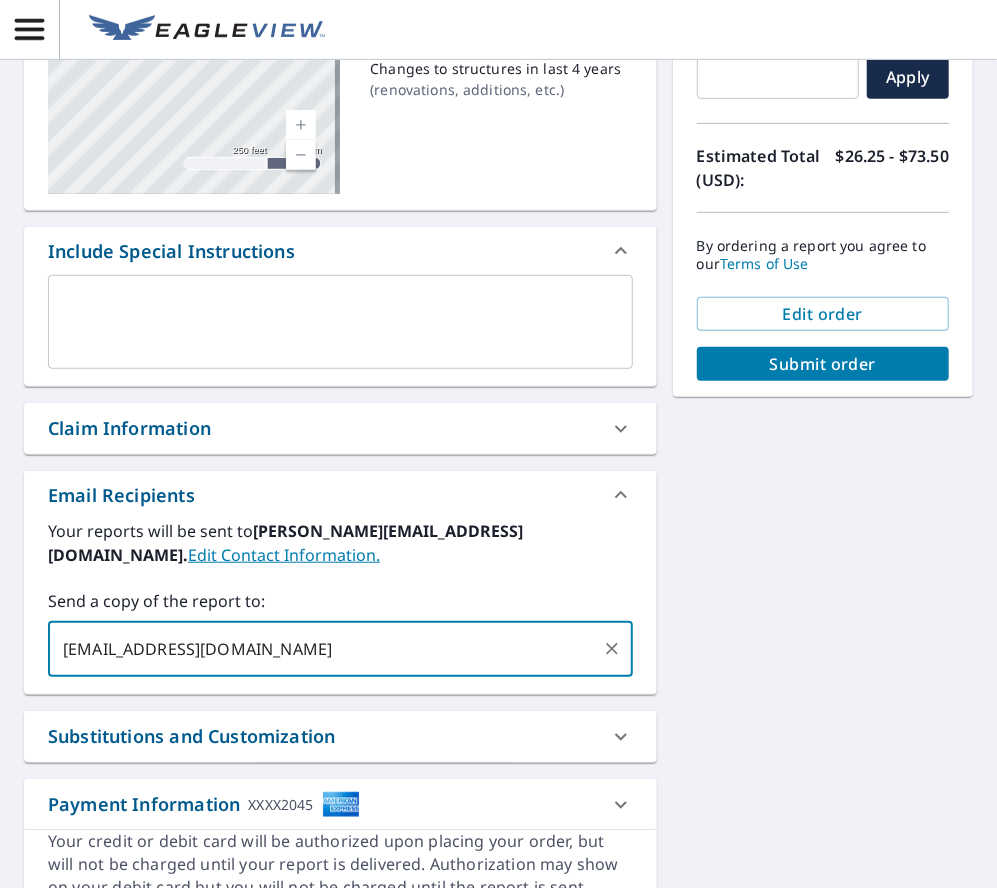type on "jake_wallen@reliableadjusting.com" 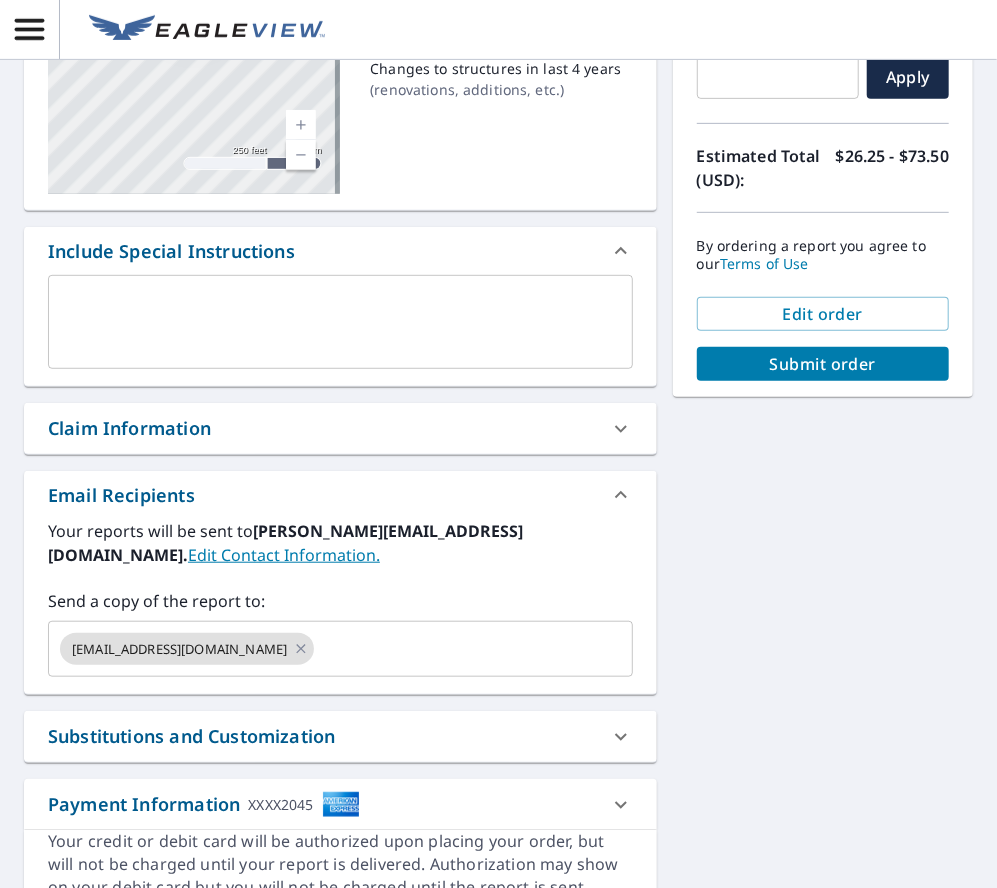 click on "Claim Information" at bounding box center [129, 428] 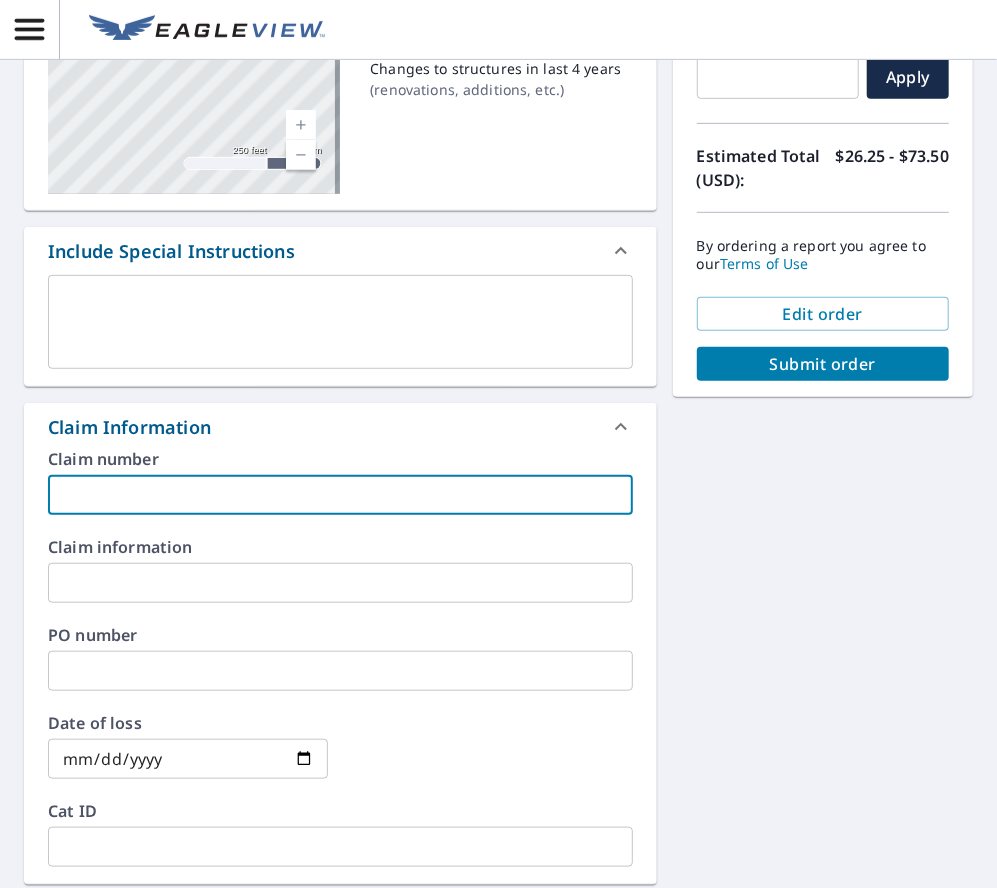 click at bounding box center [340, 495] 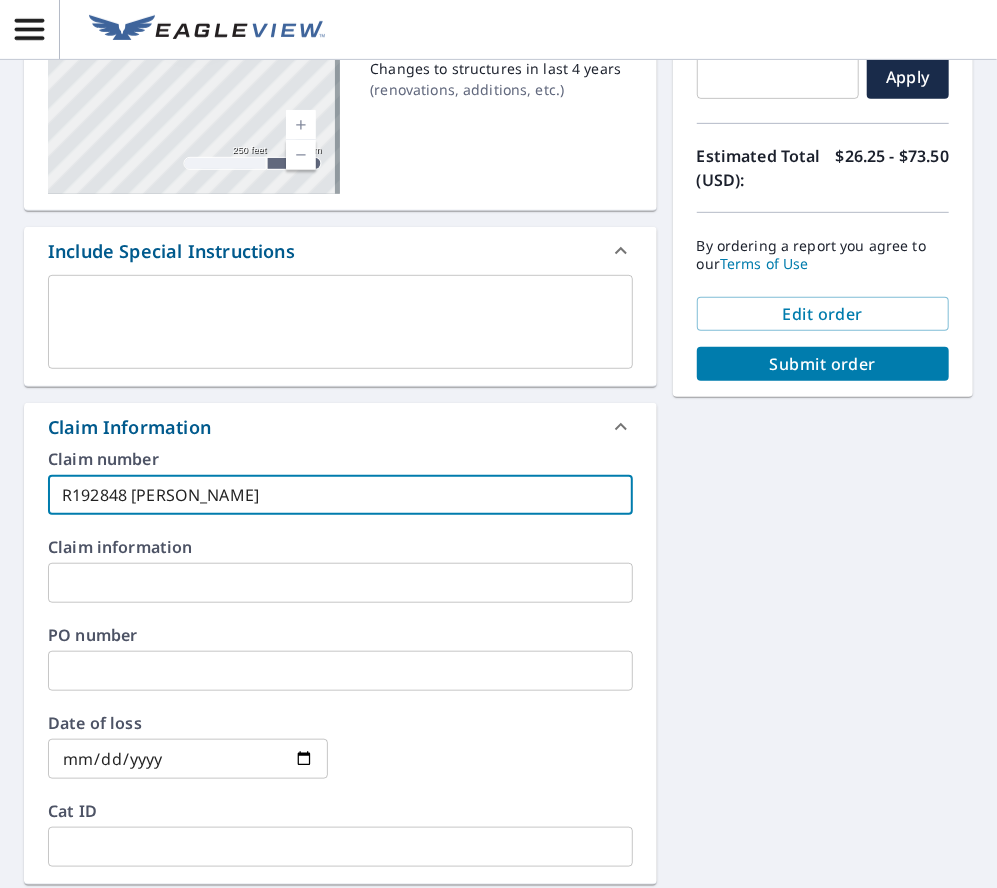 type on "R192848 Perra" 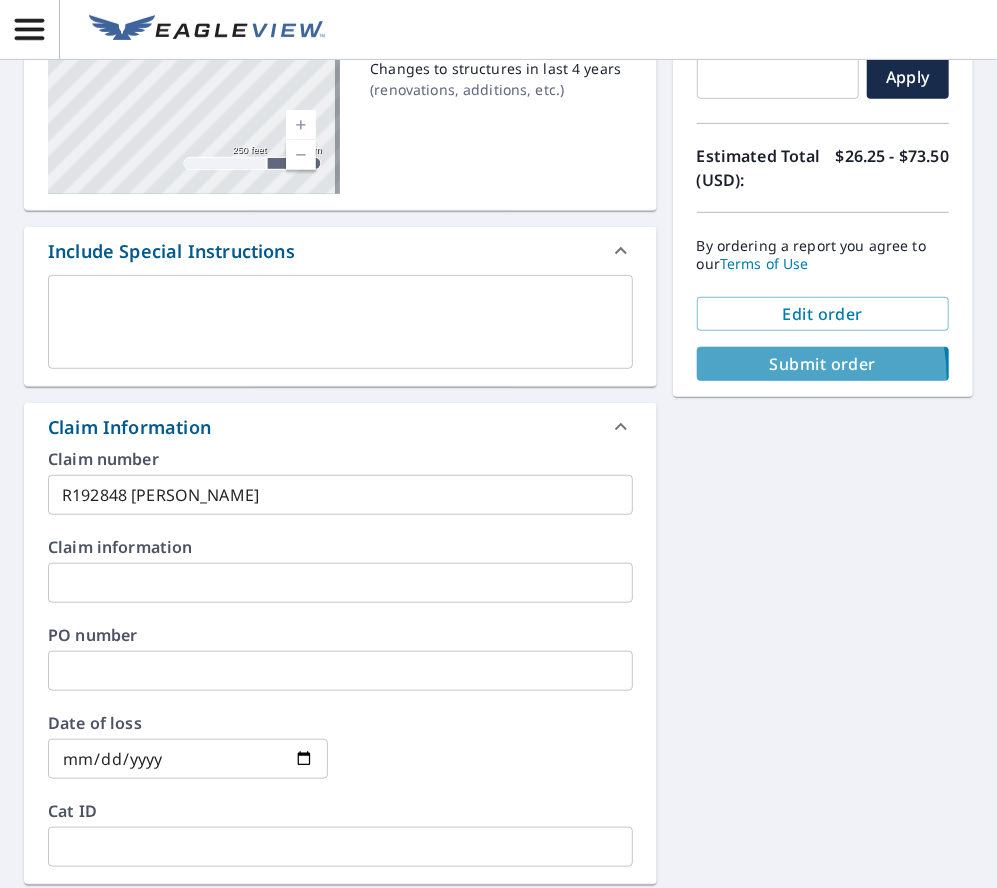 click on "Submit order" at bounding box center (823, 364) 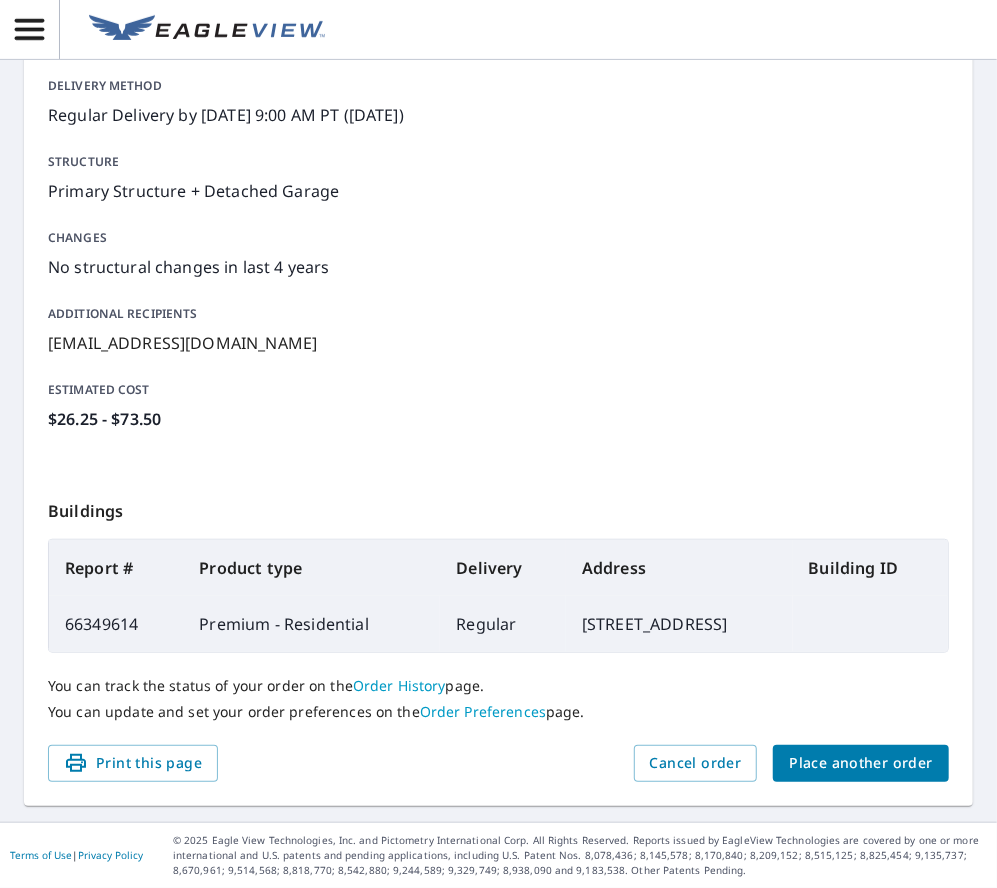 scroll, scrollTop: 289, scrollLeft: 0, axis: vertical 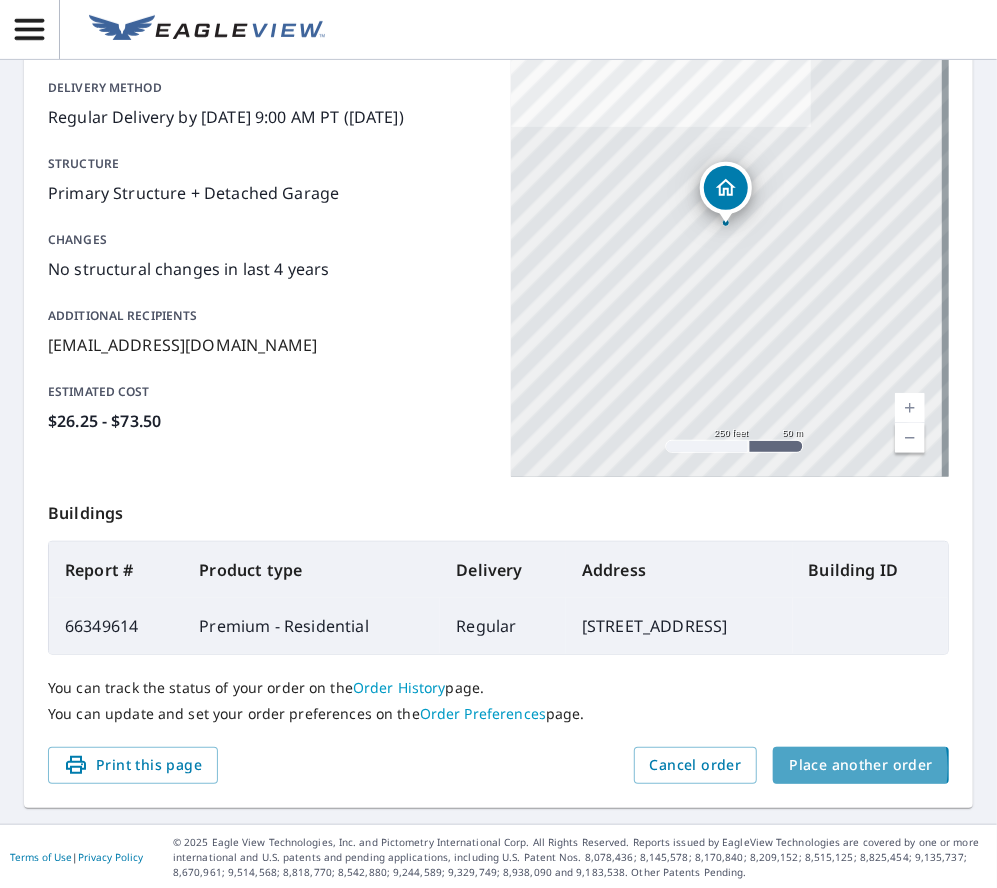 click on "Place another order" at bounding box center (861, 765) 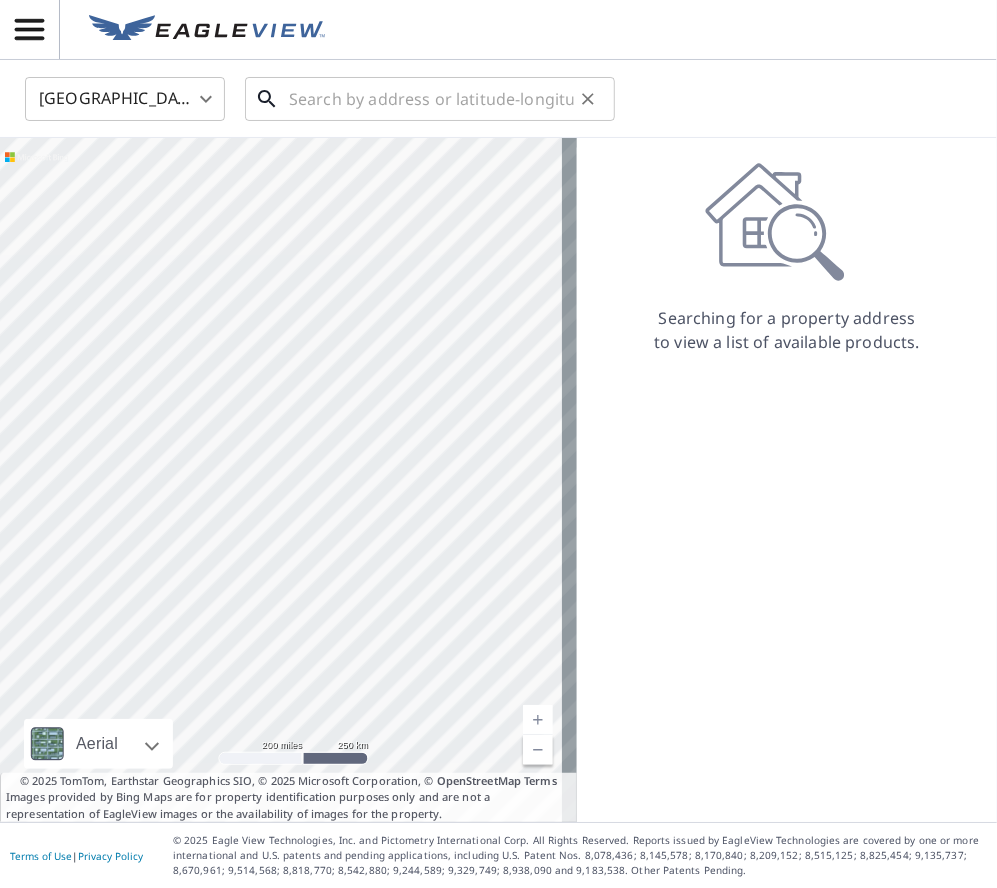 click at bounding box center [431, 99] 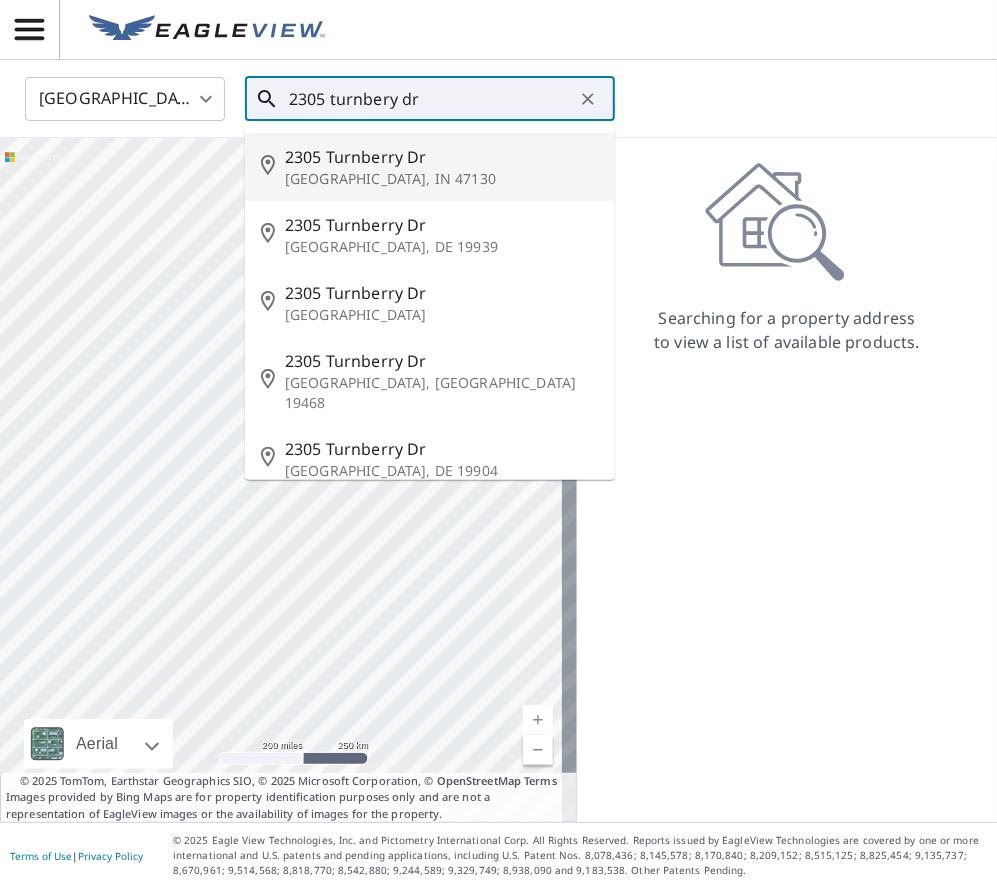 click on "2305 Turnberry Dr" at bounding box center (442, 157) 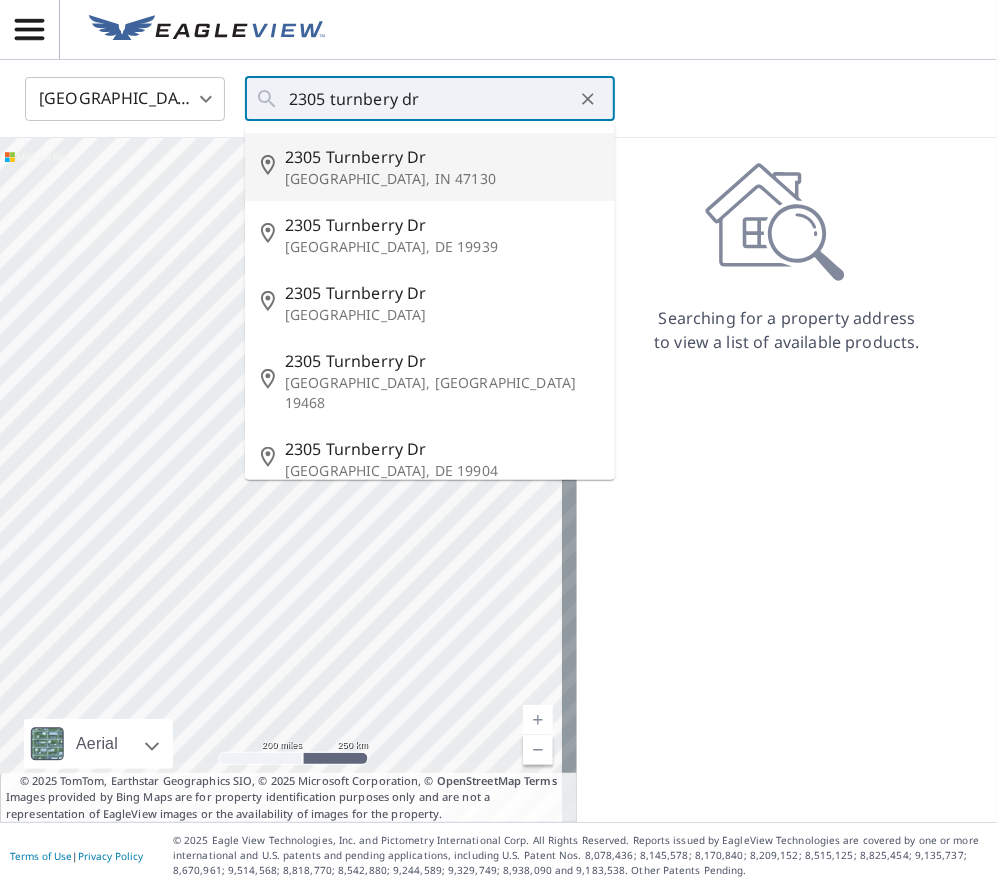 type on "2305 Turnberry Dr Jeffersonville, IN 47130" 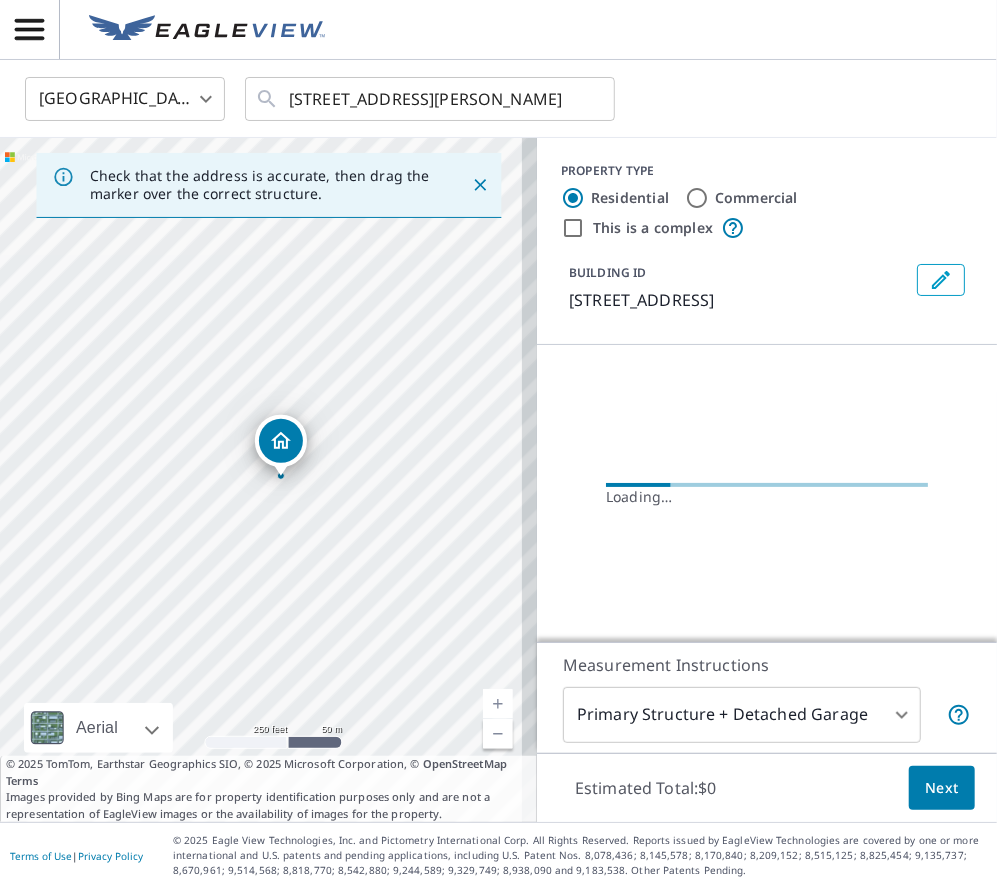 click at bounding box center (498, 704) 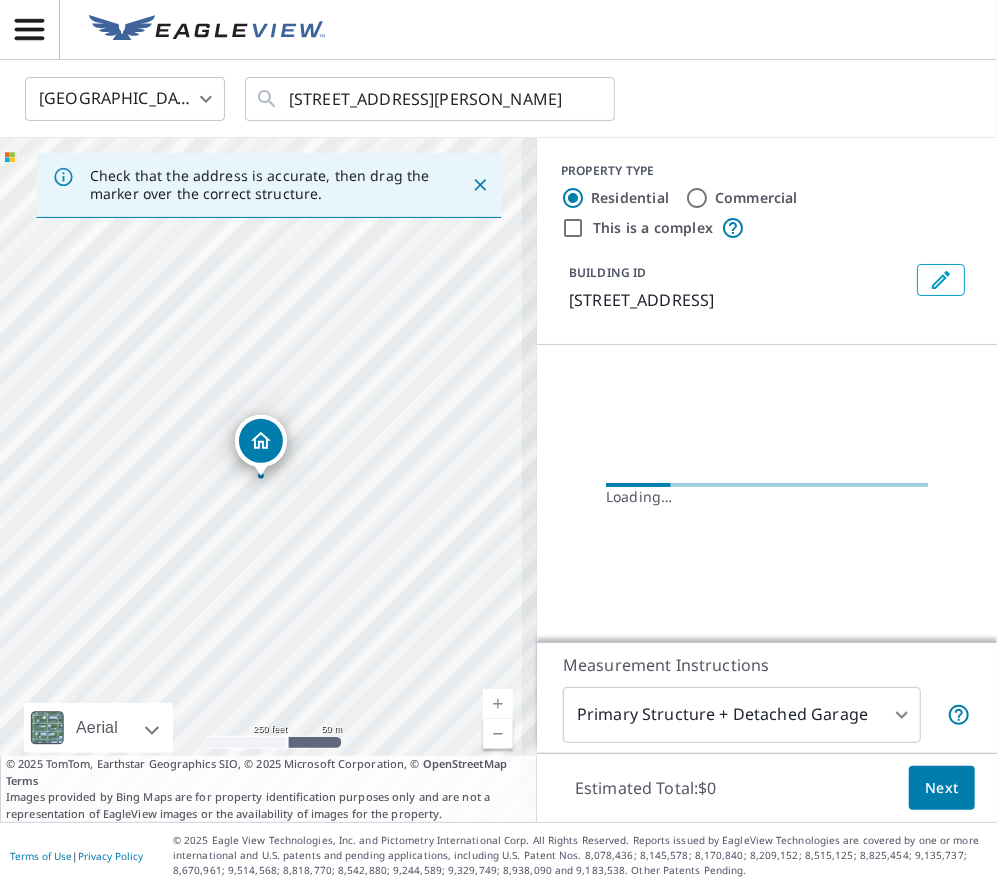 click at bounding box center [498, 704] 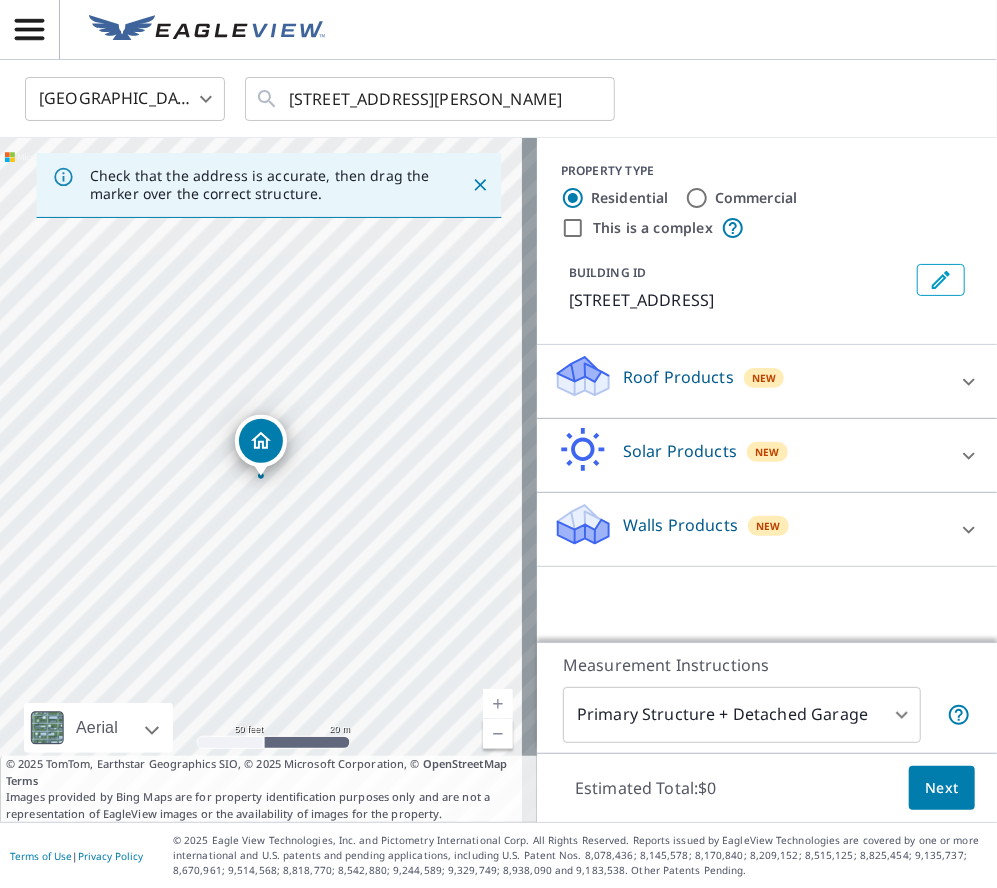 click on "Roof Products" at bounding box center (678, 377) 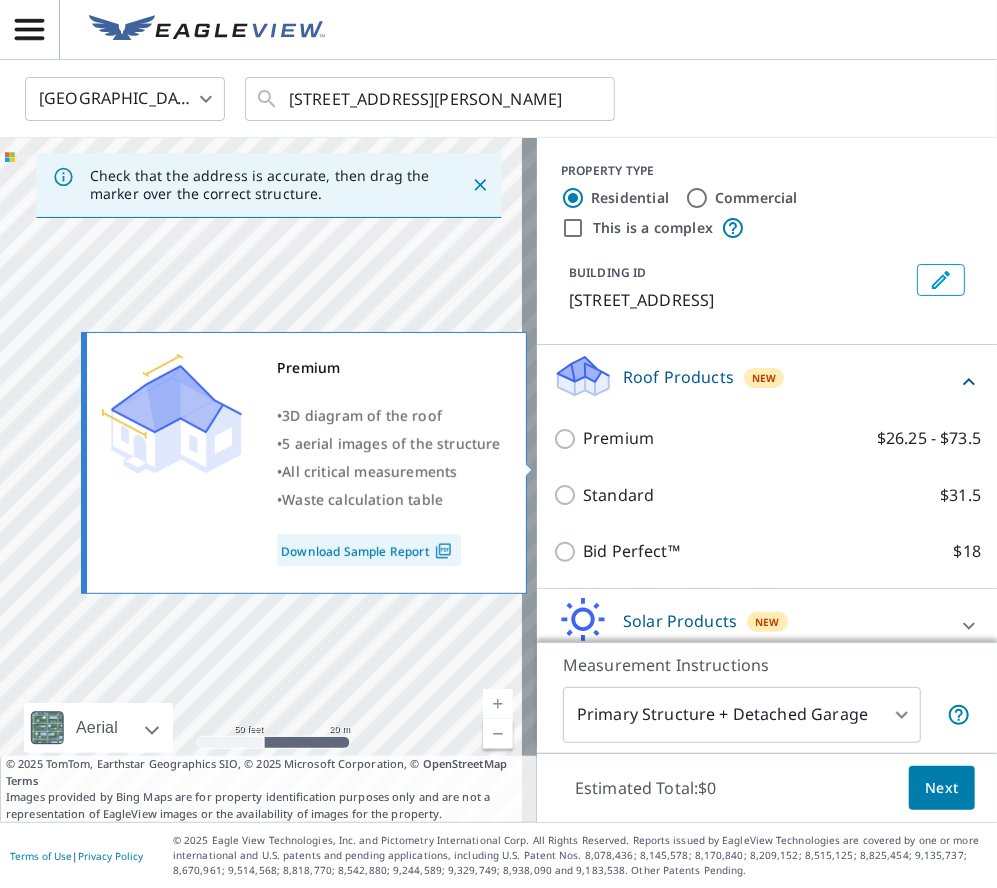 click on "Premium" at bounding box center [618, 438] 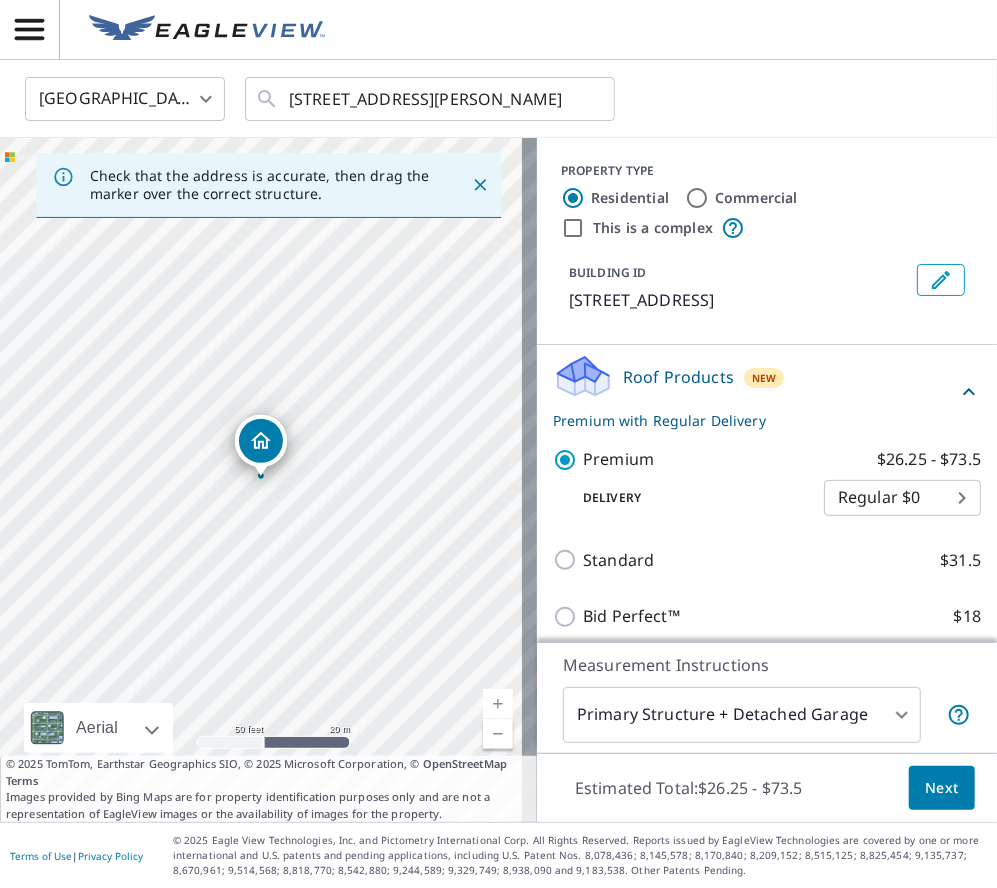 scroll, scrollTop: 183, scrollLeft: 0, axis: vertical 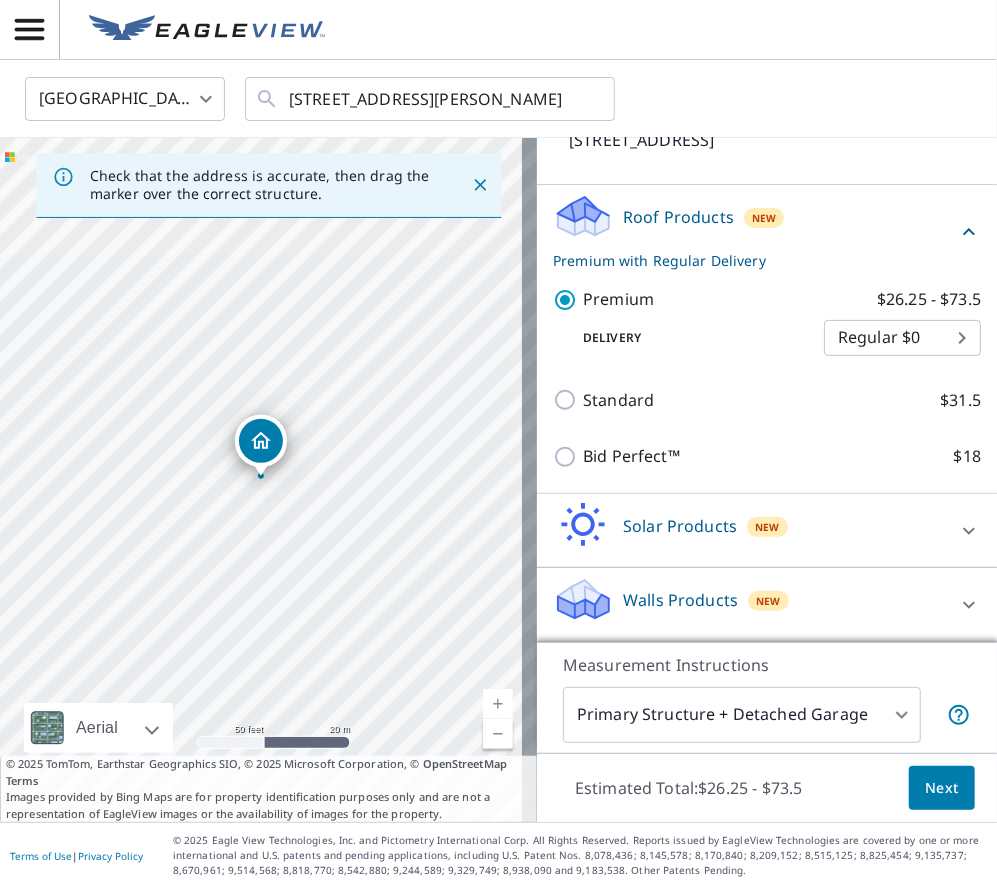click on "Next" at bounding box center (942, 788) 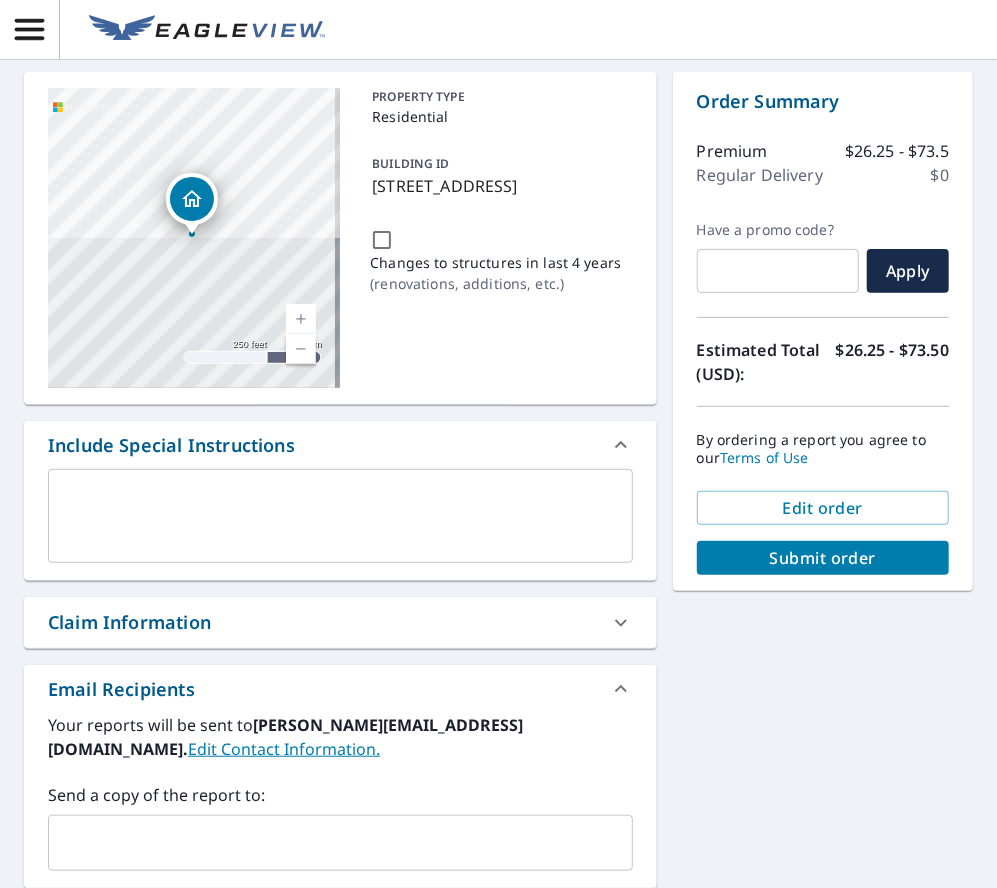 scroll, scrollTop: 120, scrollLeft: 0, axis: vertical 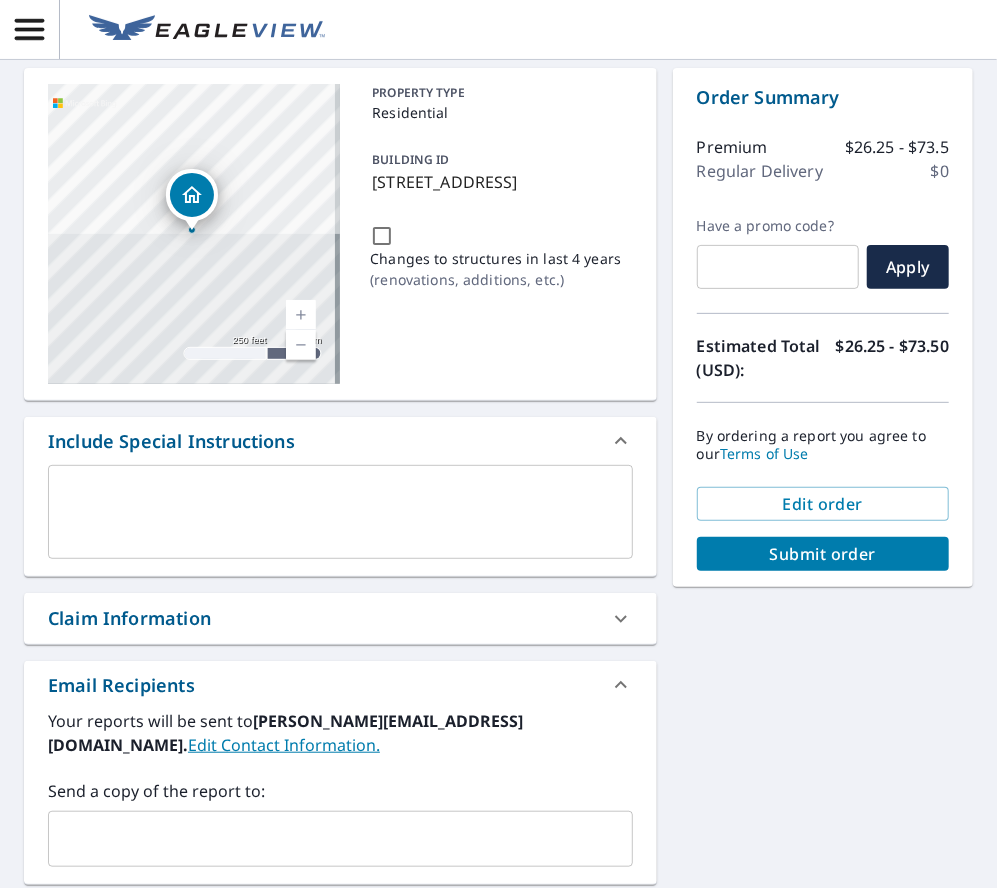 click at bounding box center (325, 839) 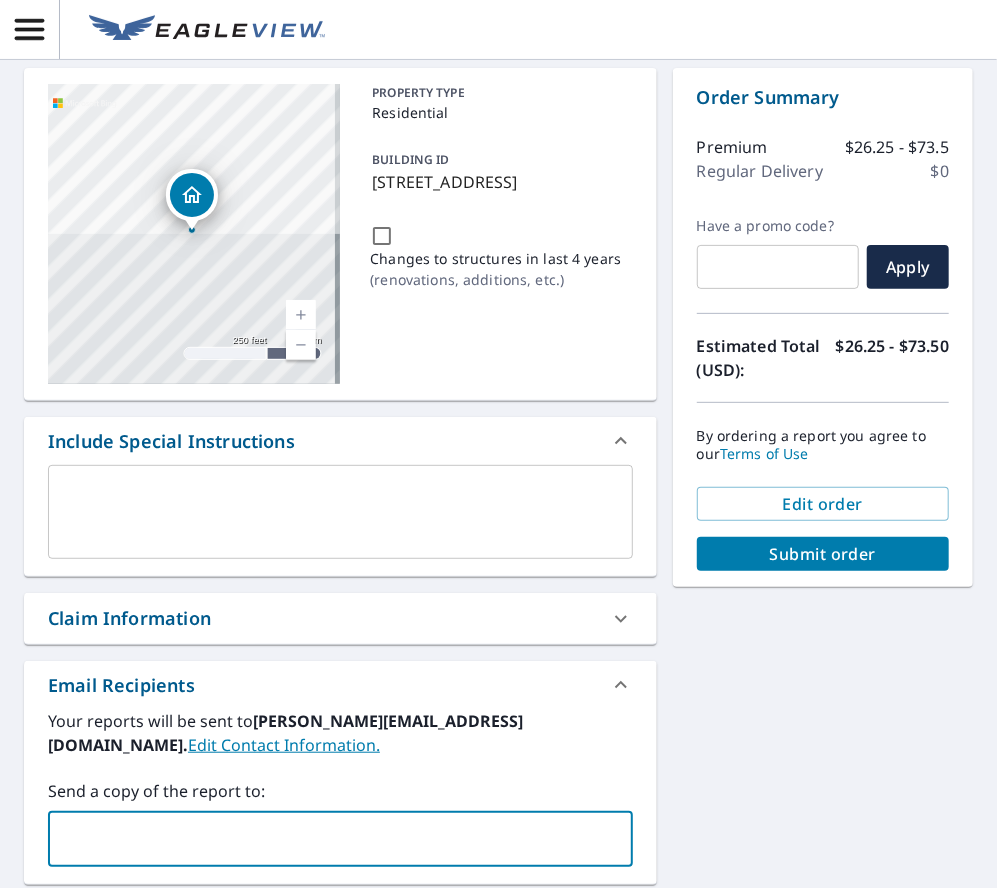 paste on "jake_wallen@reliableadjusting.com" 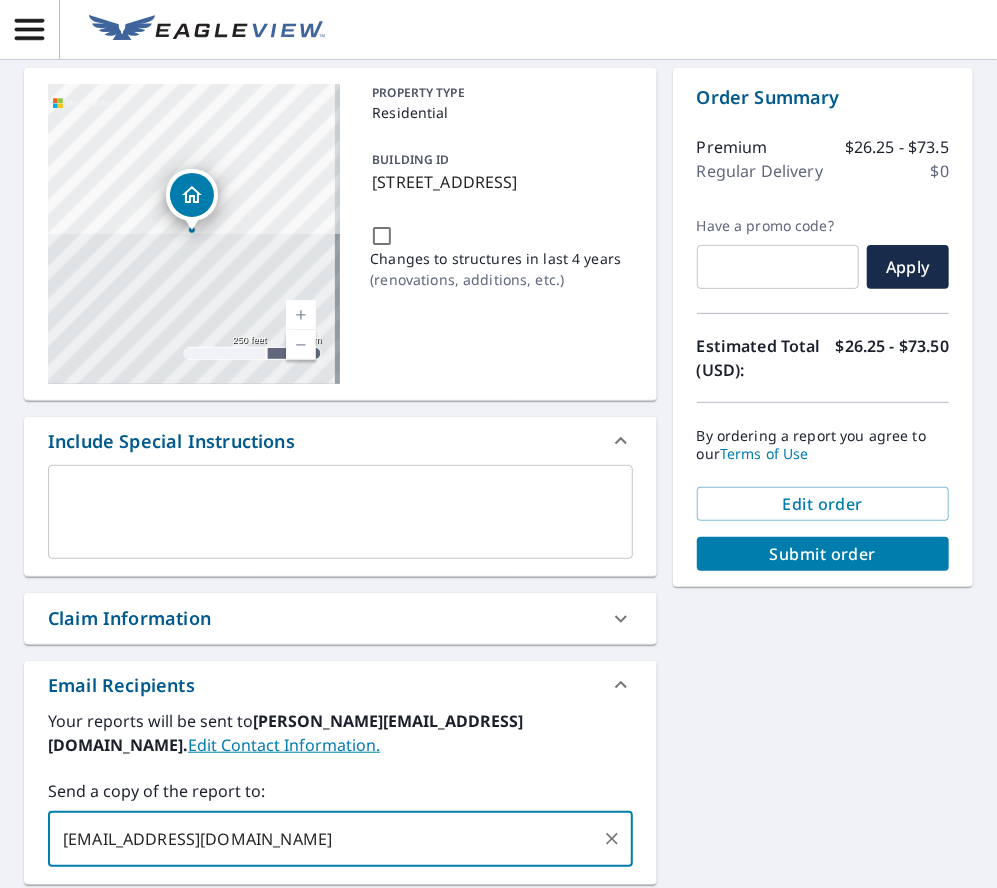 type on "jake_wallen@reliableadjusting.com" 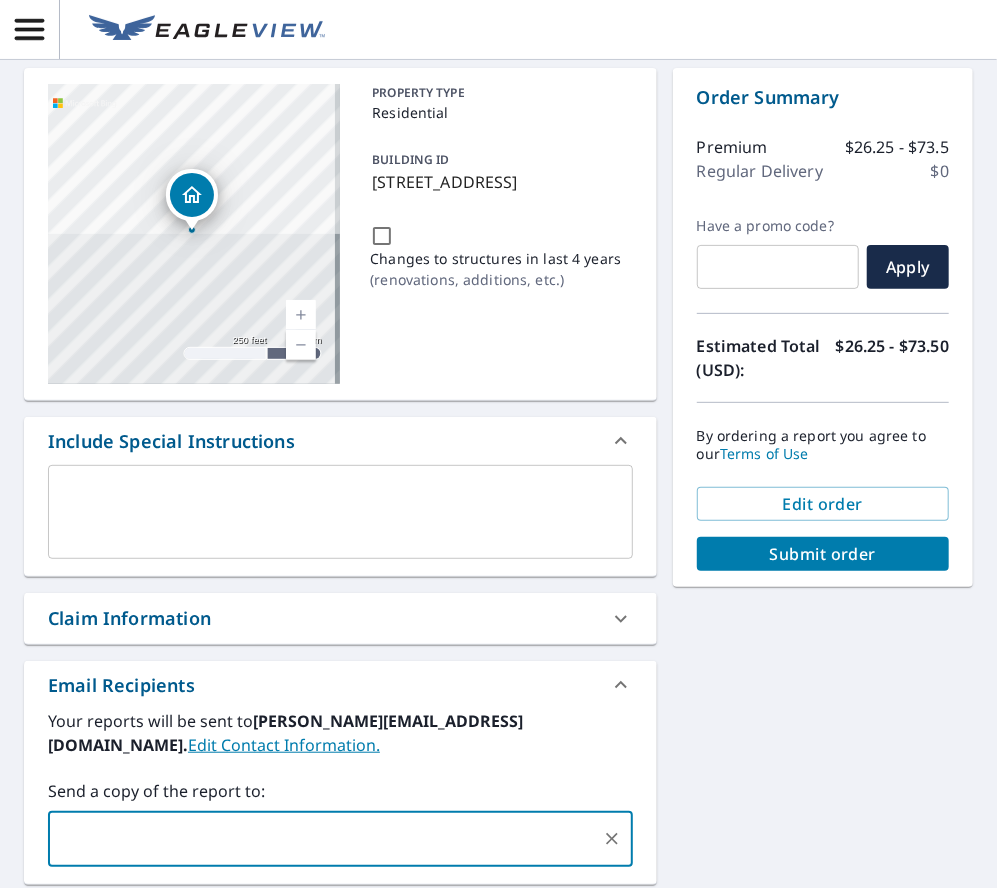 click on "Claim Information" at bounding box center [340, 618] 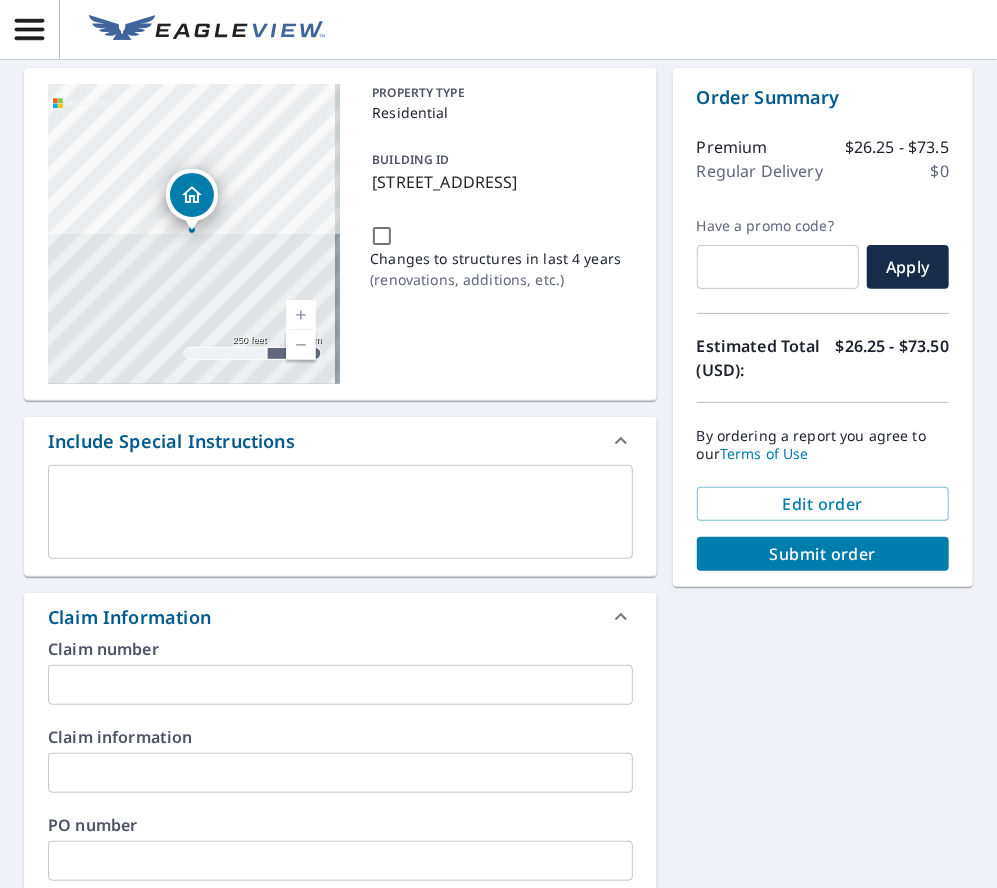 click at bounding box center (340, 685) 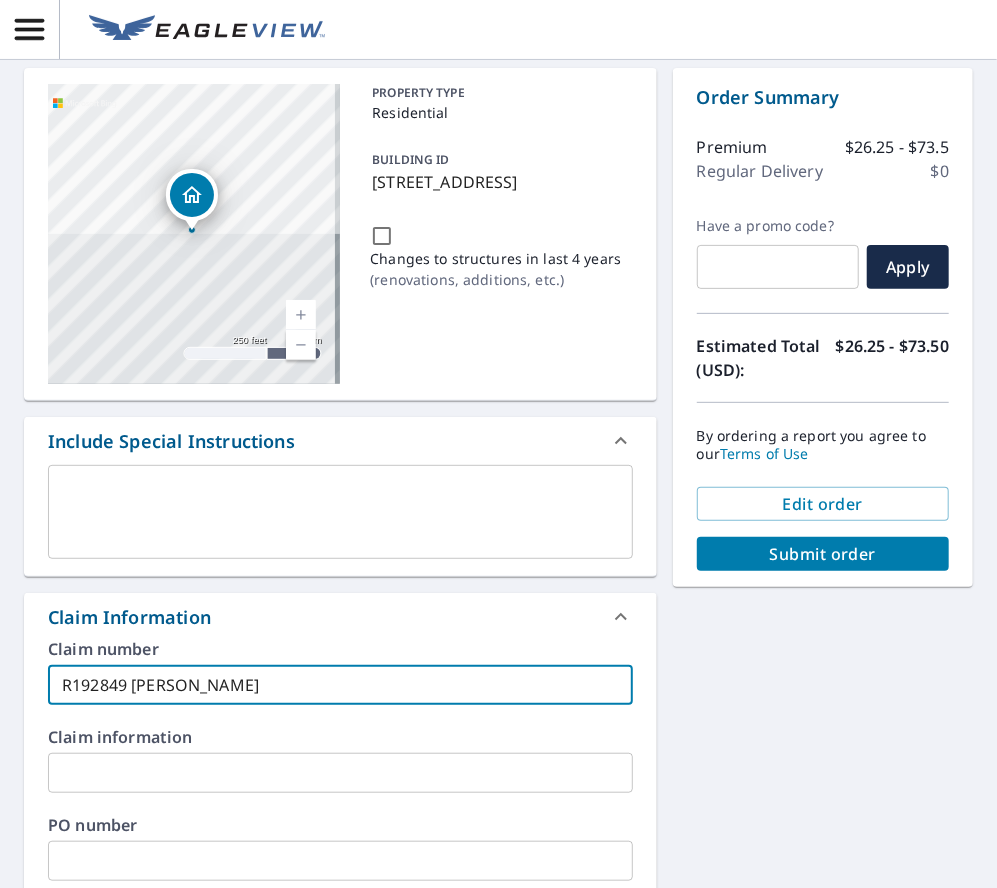type on "R192849 Crose" 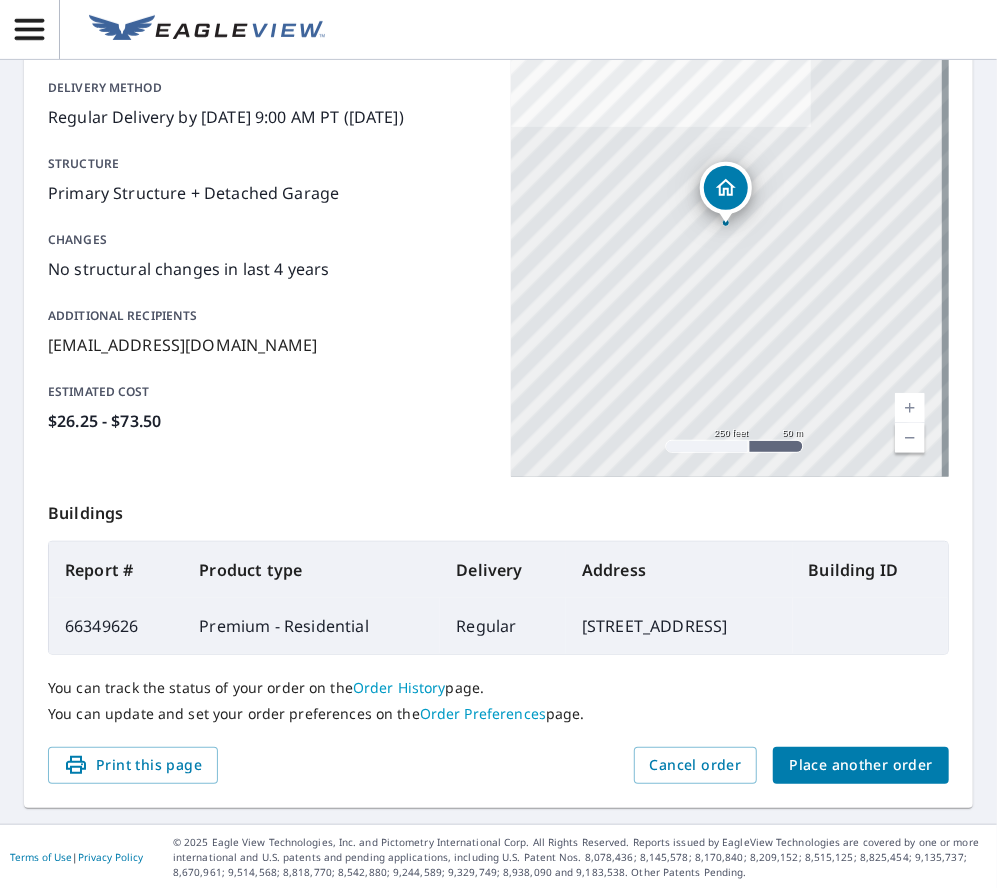 scroll, scrollTop: 289, scrollLeft: 0, axis: vertical 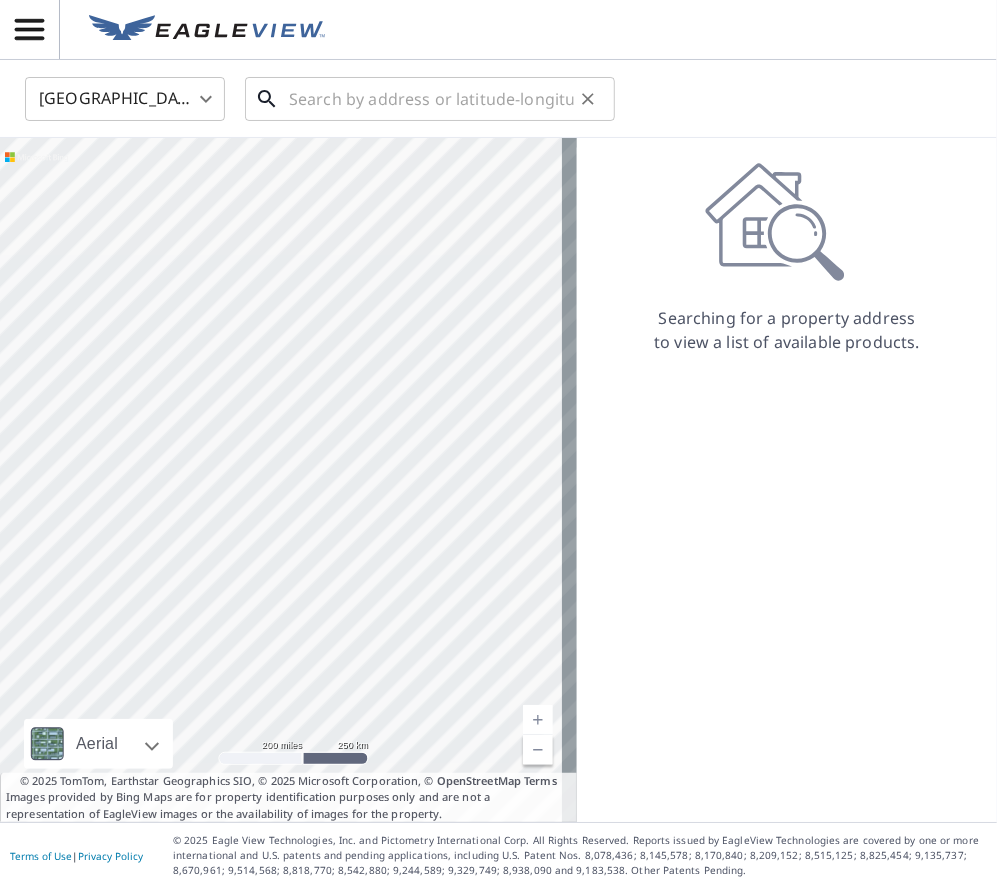 click at bounding box center [431, 99] 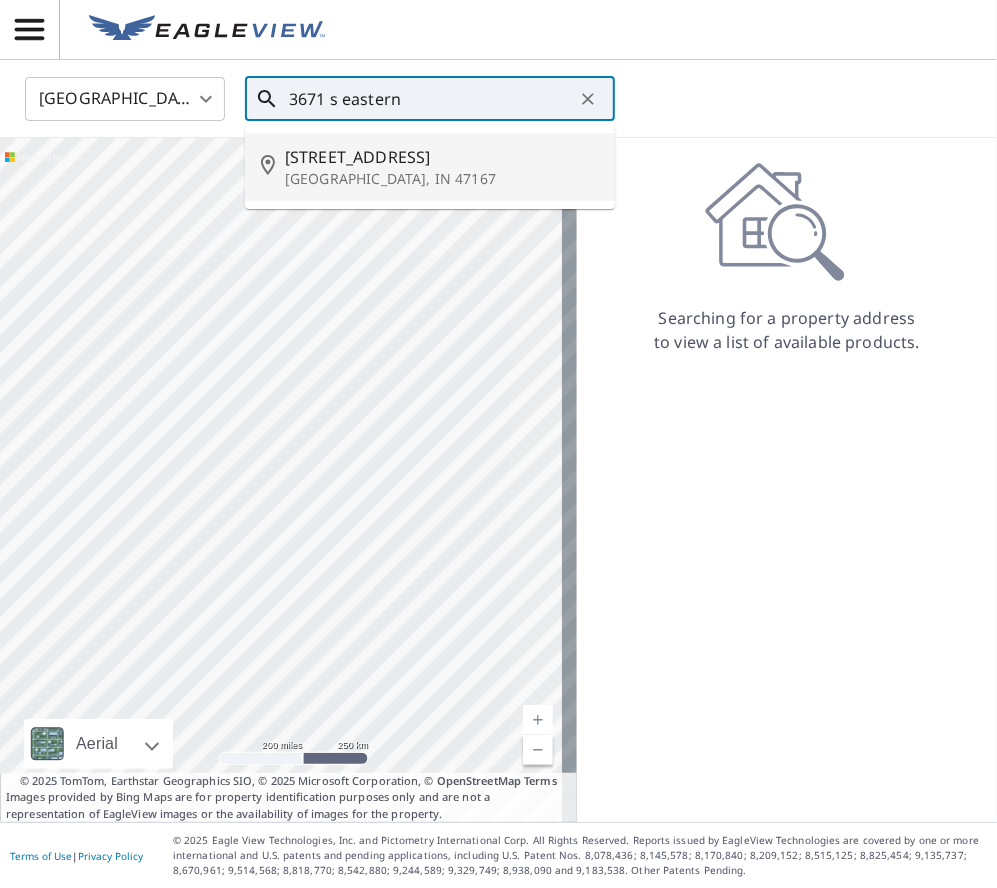 click on "3671 S Eastern School Rd" at bounding box center (442, 157) 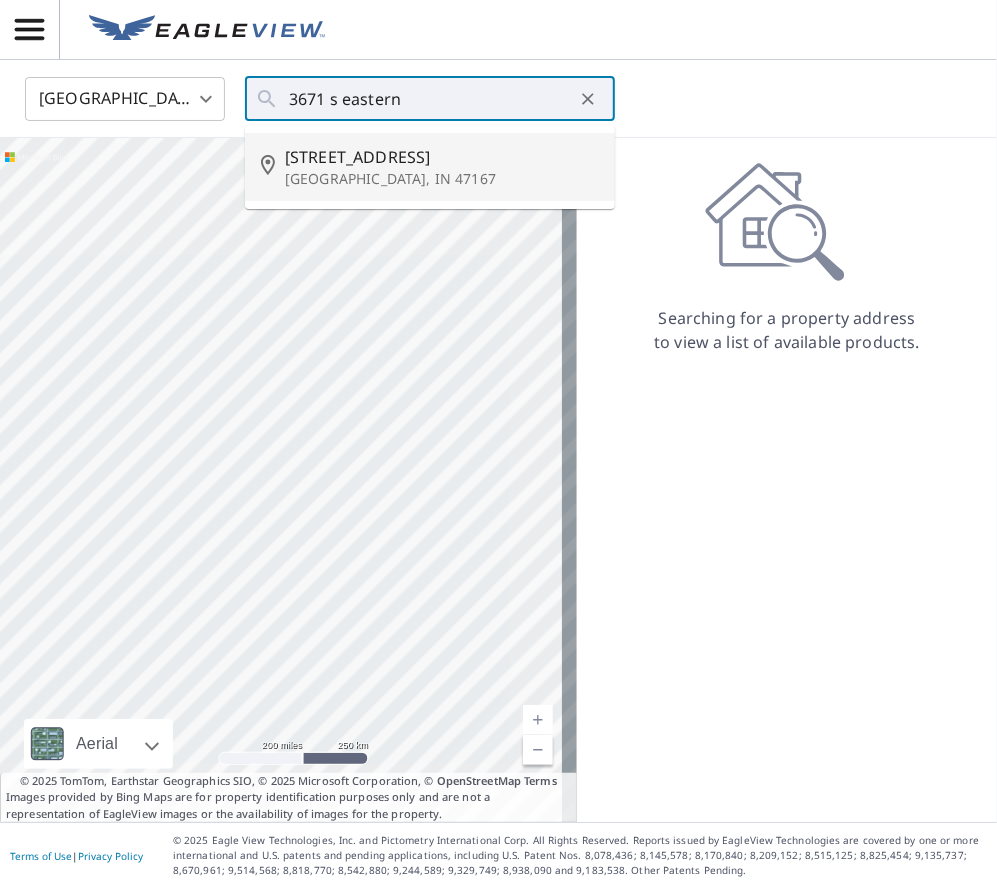 type on "3671 S Eastern School Rd Salem, IN 47167" 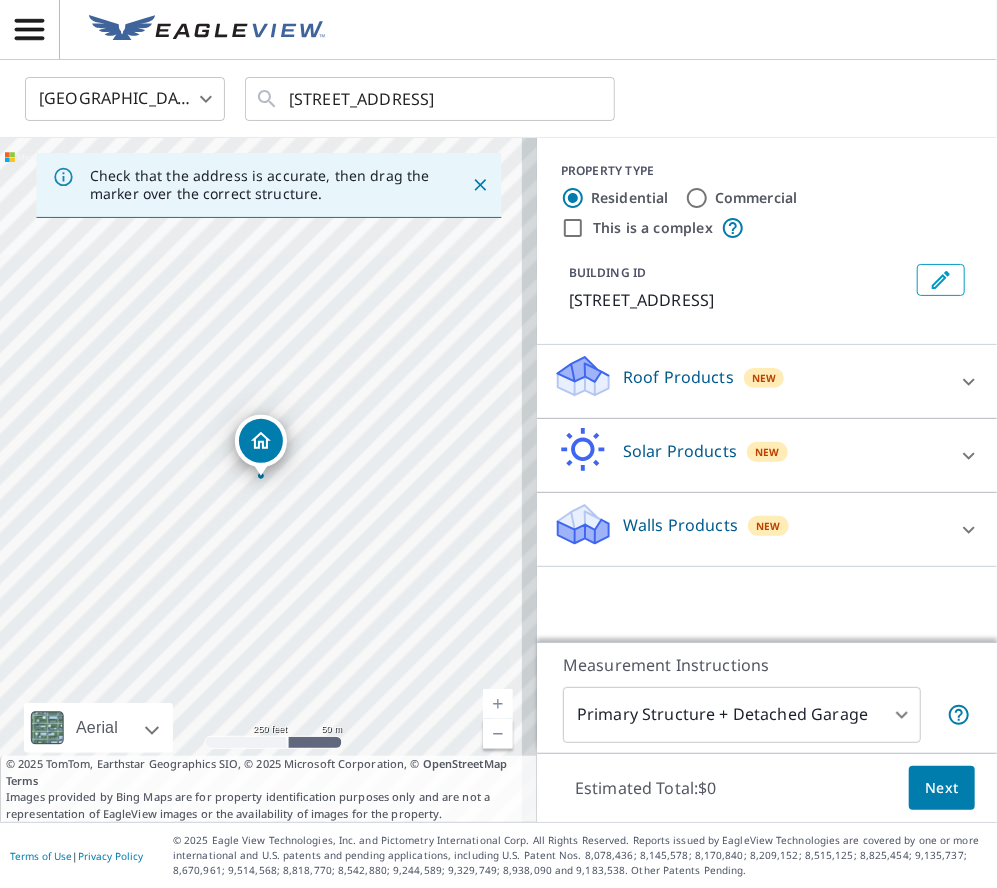 click on "Roof Products" at bounding box center [678, 377] 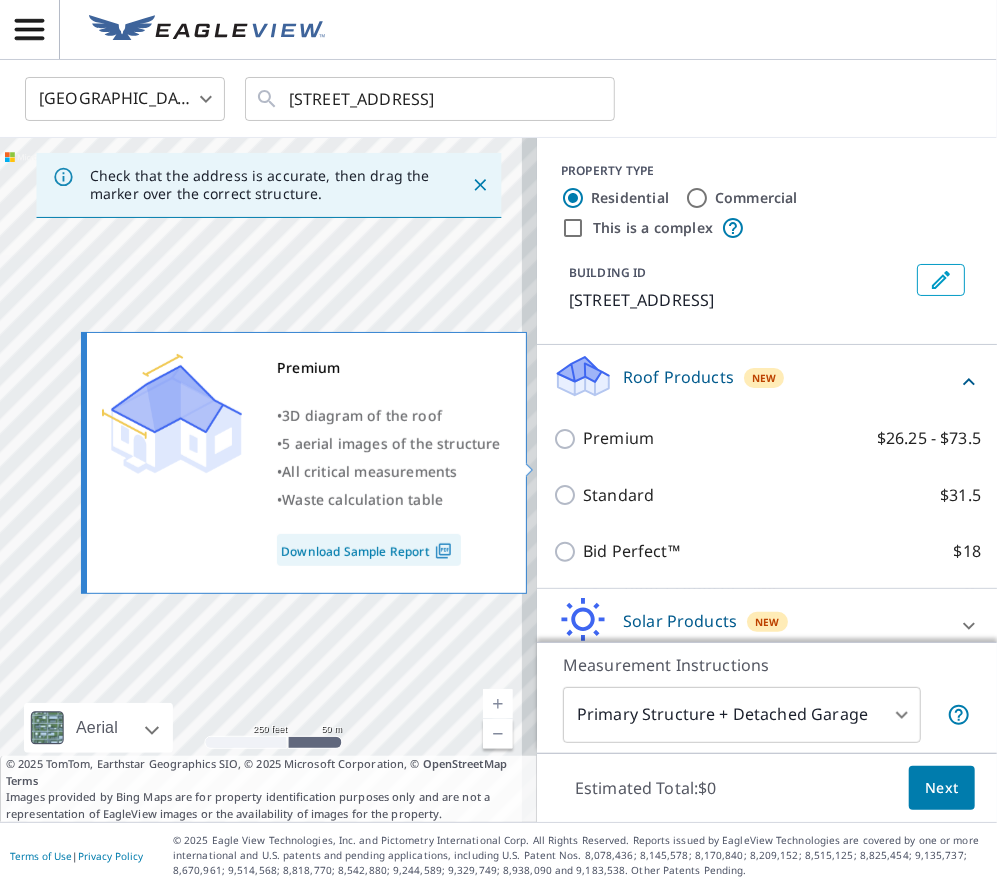 click on "Premium" at bounding box center [618, 438] 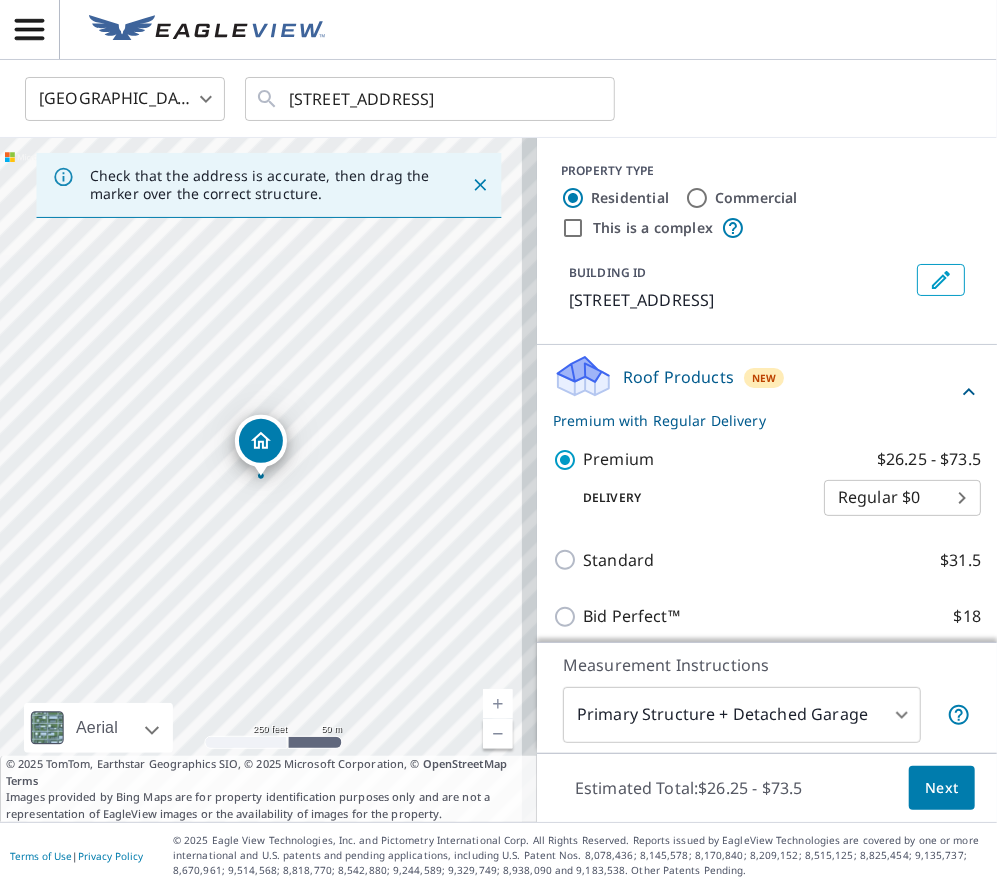 scroll, scrollTop: 183, scrollLeft: 0, axis: vertical 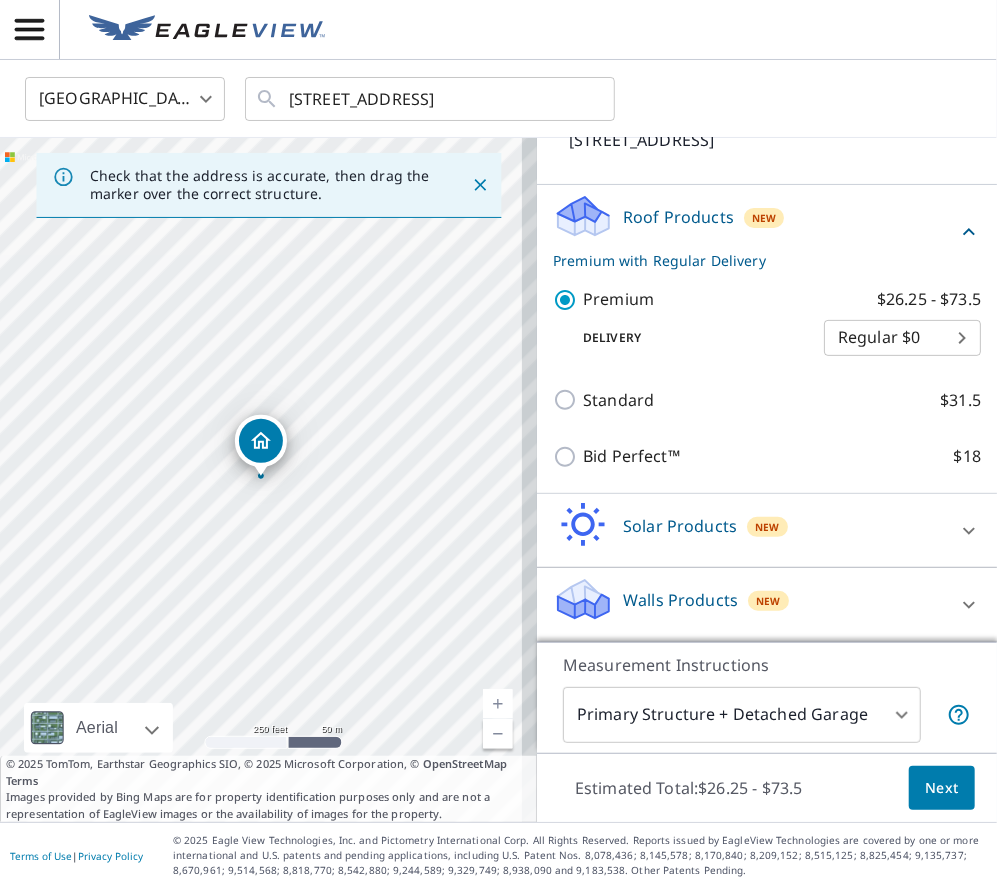 click on "Next" at bounding box center [942, 788] 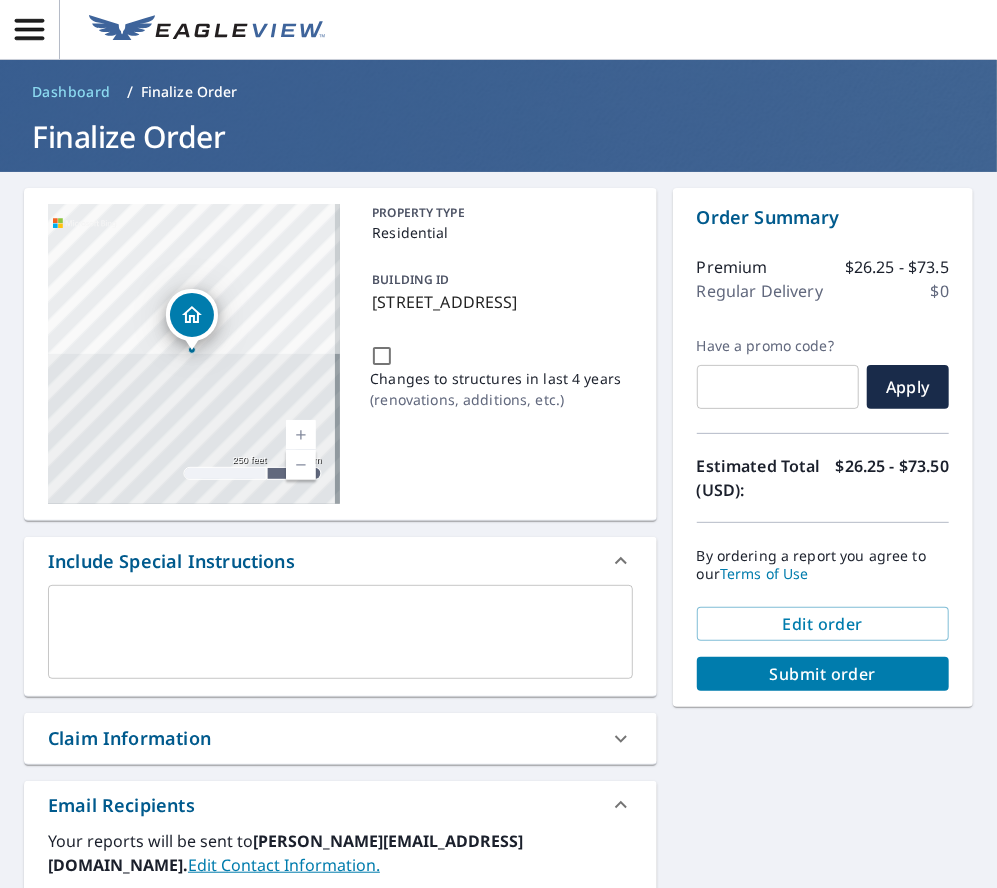 click on "Claim Information" at bounding box center (322, 738) 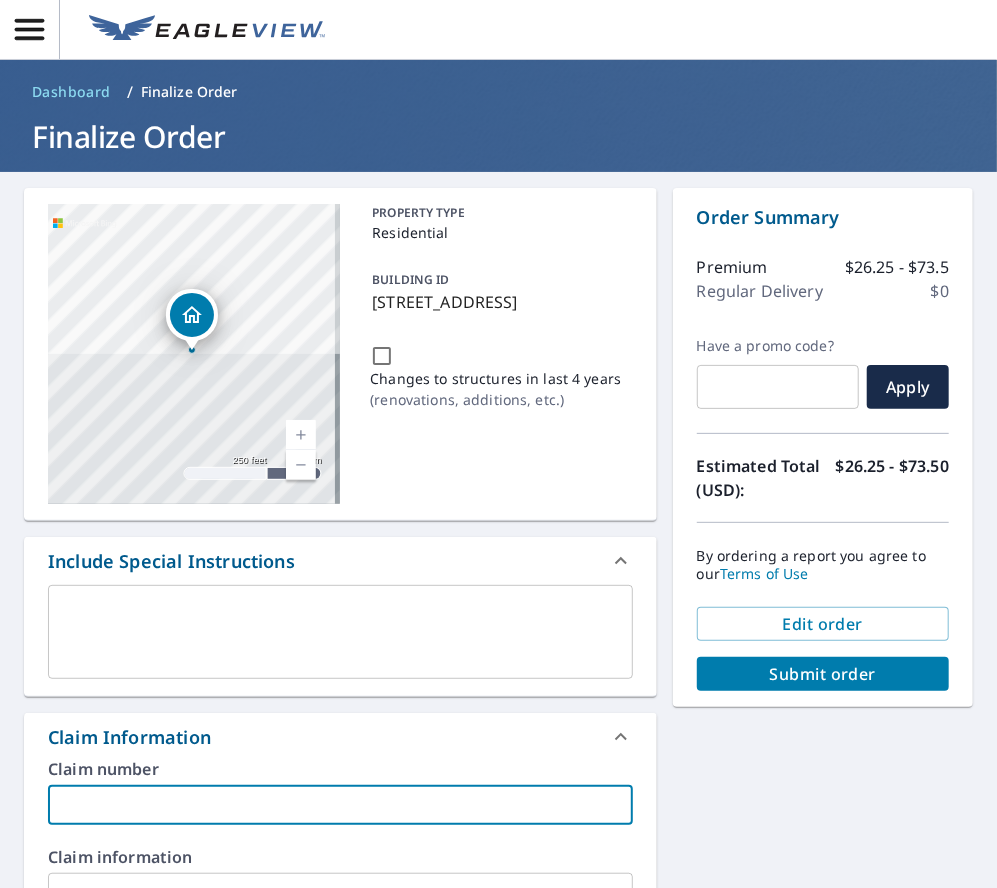 click at bounding box center [340, 805] 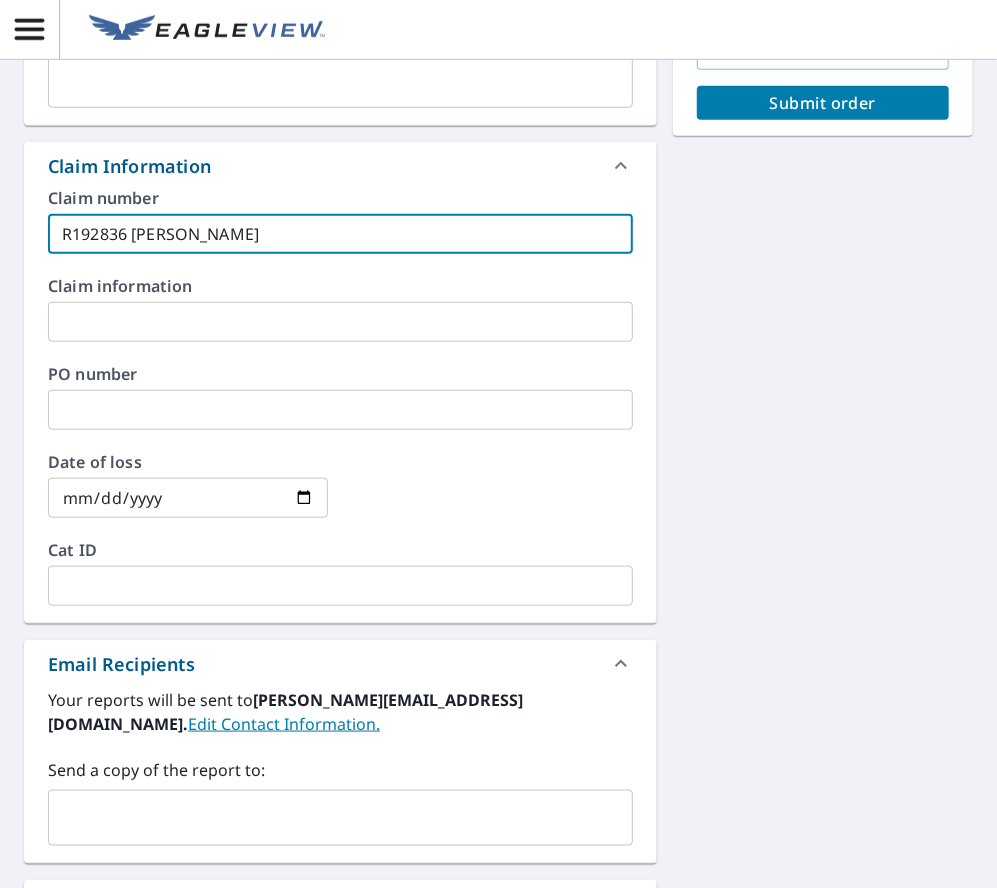 scroll, scrollTop: 572, scrollLeft: 0, axis: vertical 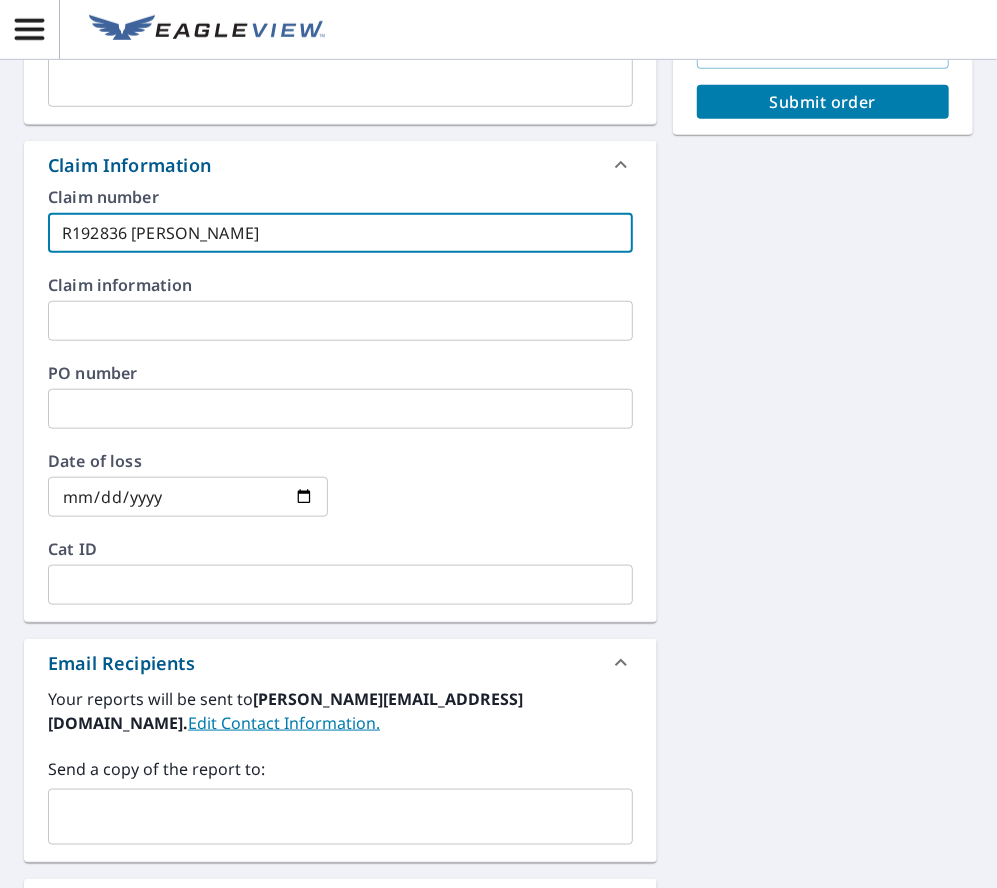 click on "​" at bounding box center (340, 817) 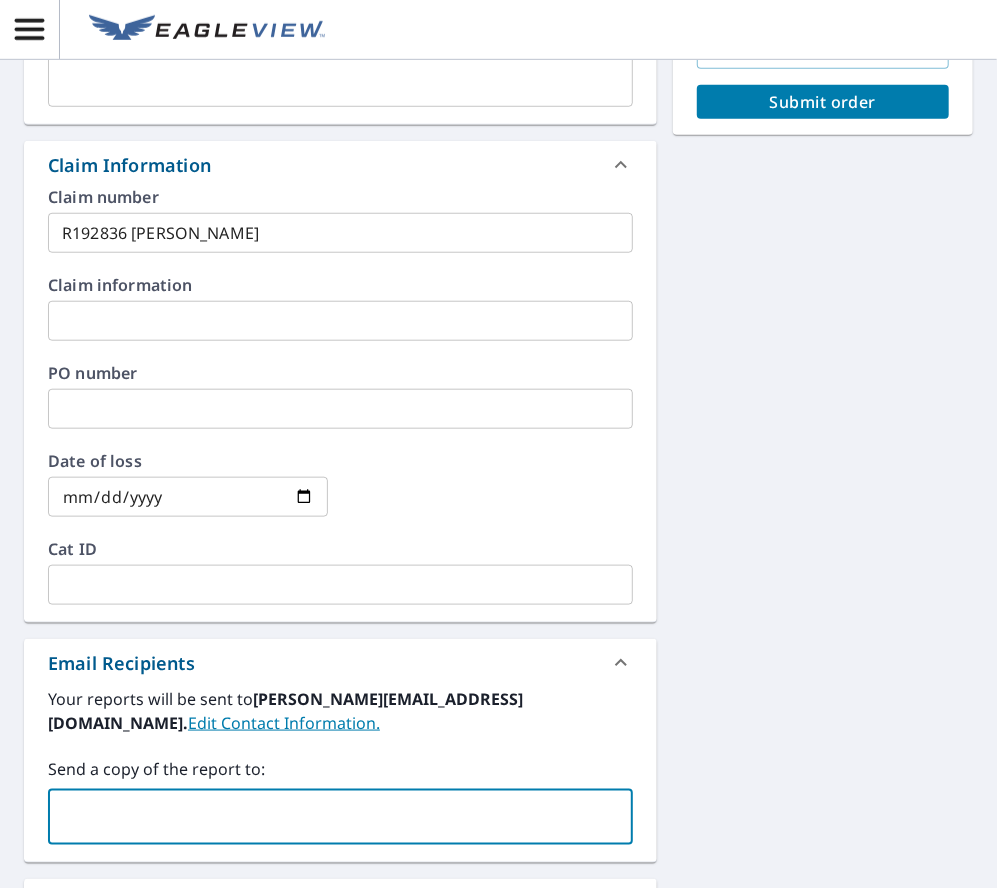 paste on "jake_wallen@reliableadjusting.com" 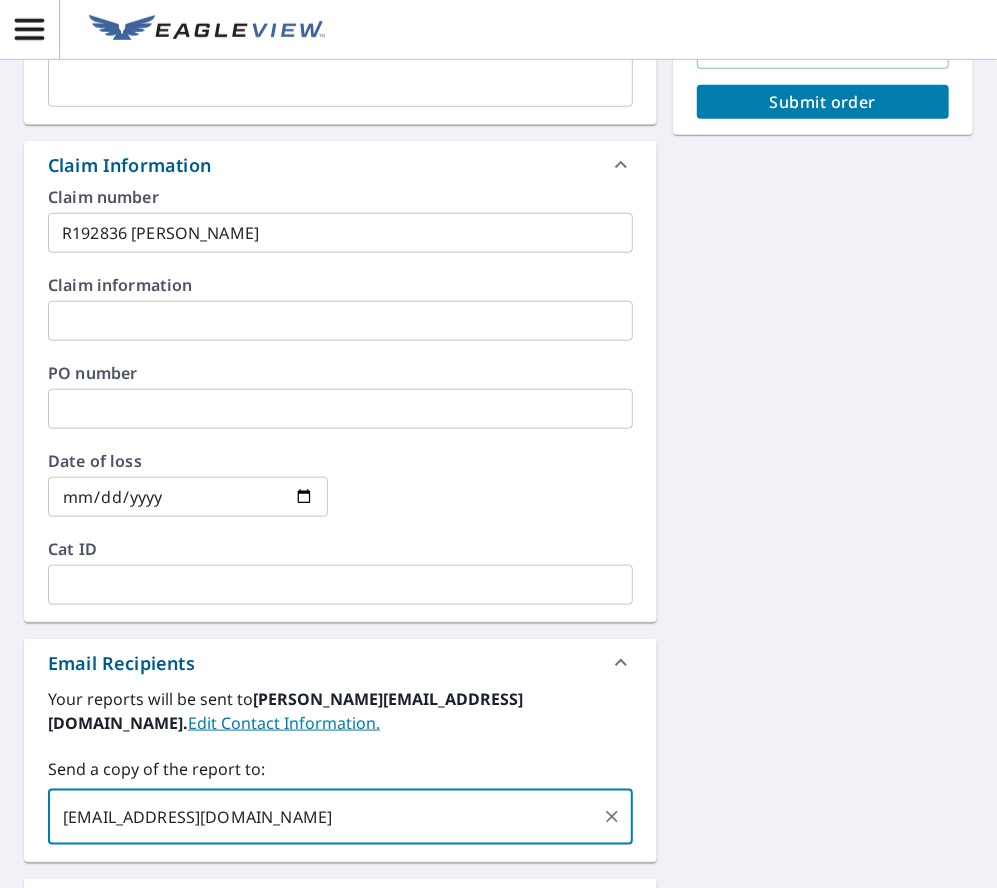 drag, startPoint x: 97, startPoint y: 842, endPoint x: 972, endPoint y: 300, distance: 1029.2662 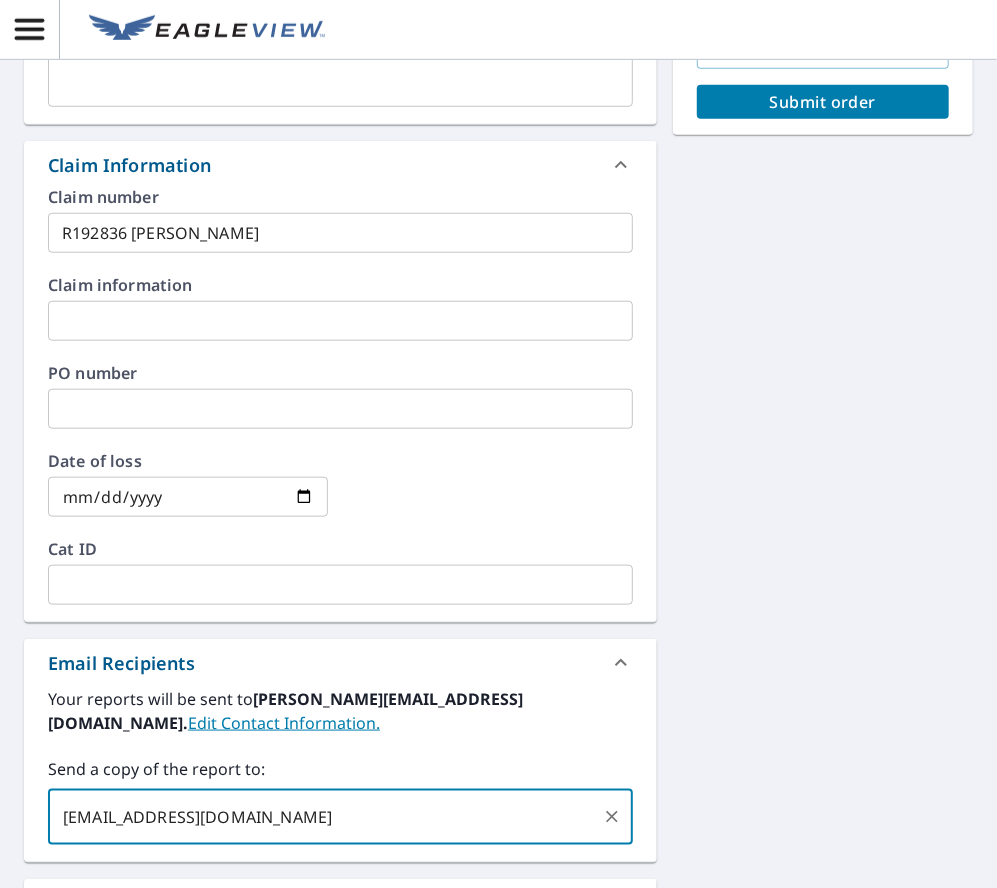 type on "jake_wallen@reliableadjusting.com" 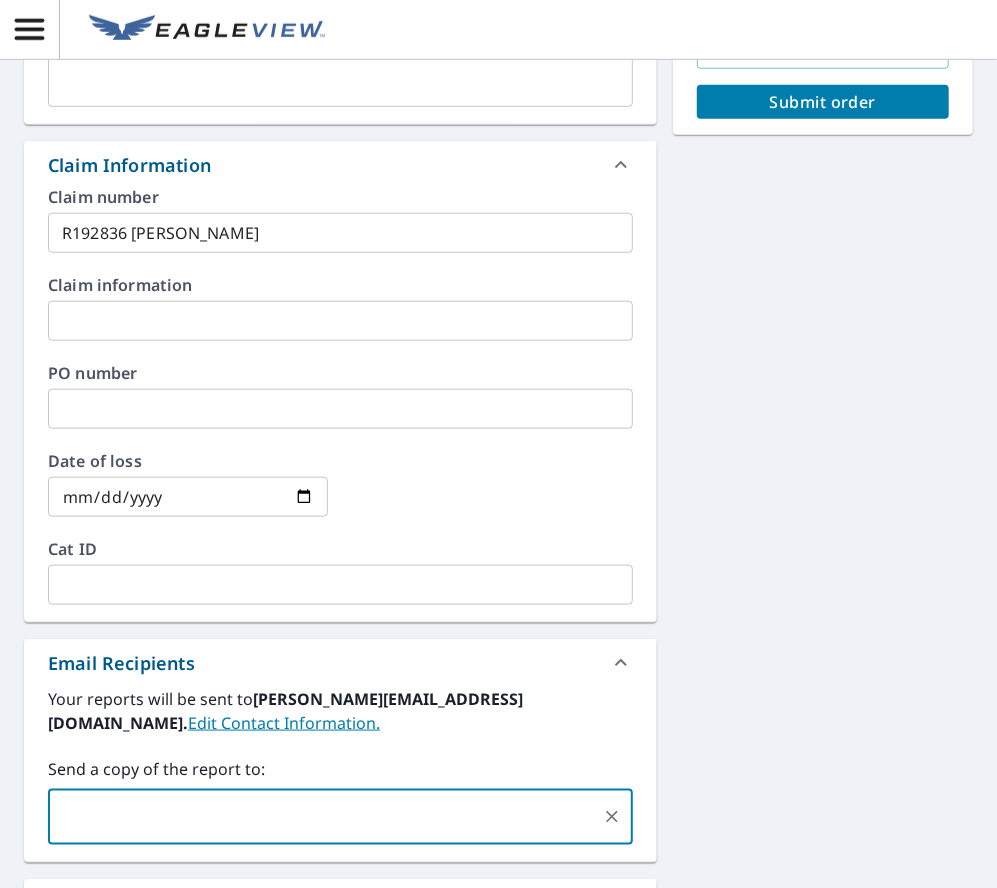 click on "Submit order" at bounding box center (823, 102) 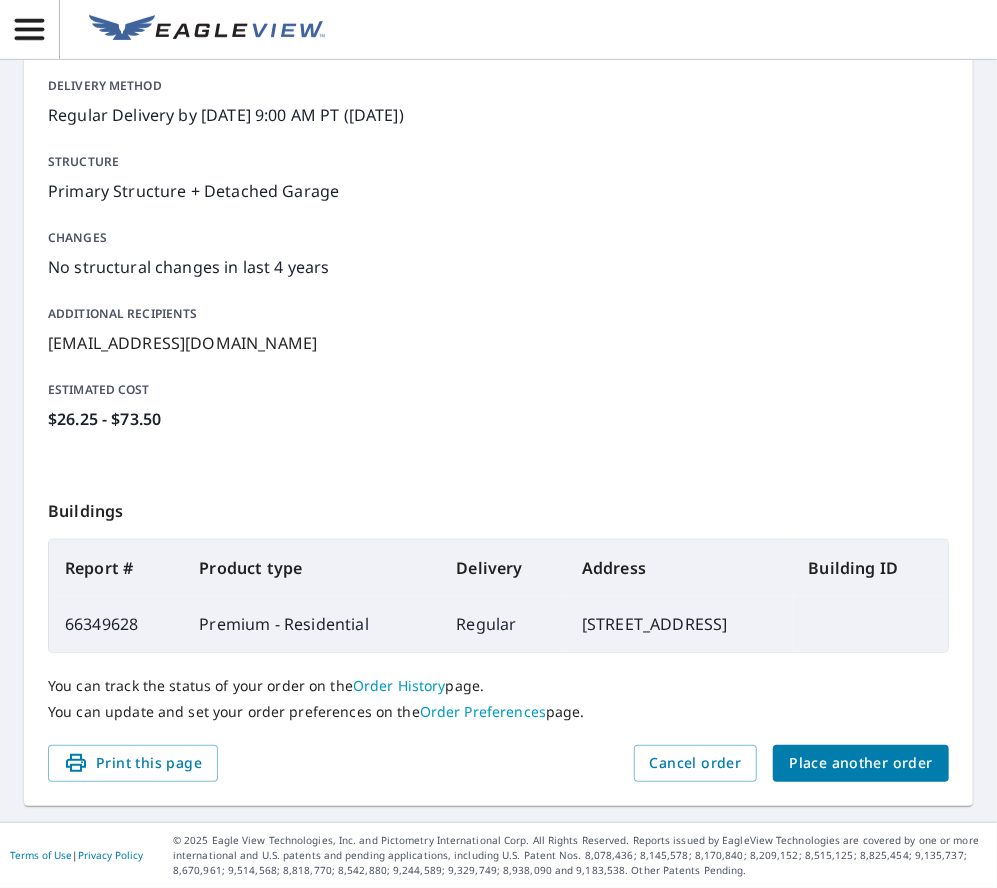scroll, scrollTop: 289, scrollLeft: 0, axis: vertical 